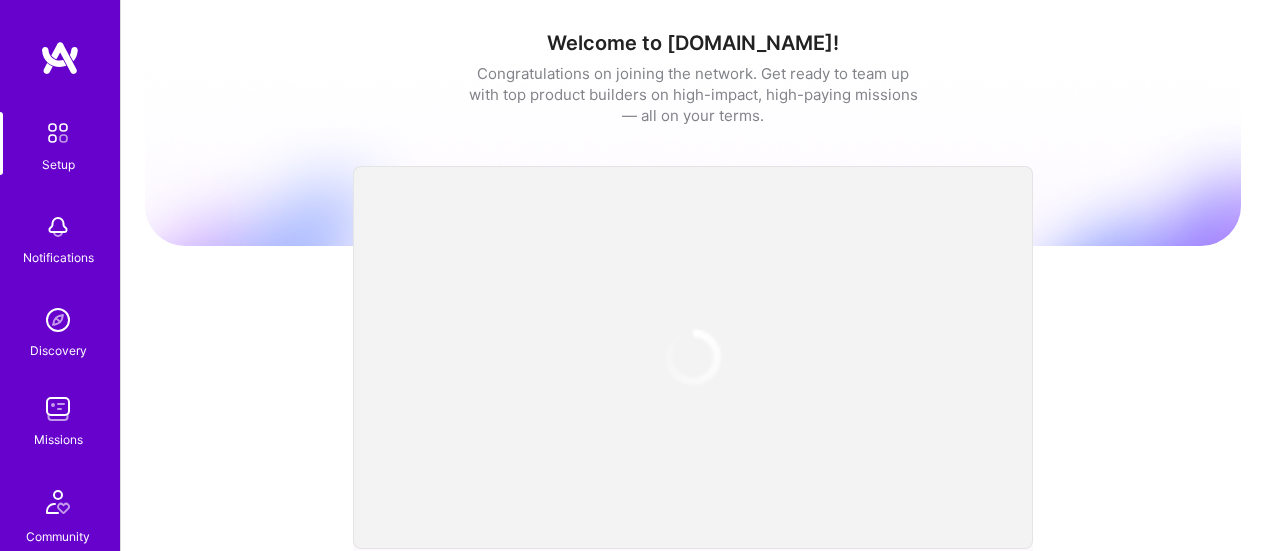 scroll, scrollTop: 0, scrollLeft: 0, axis: both 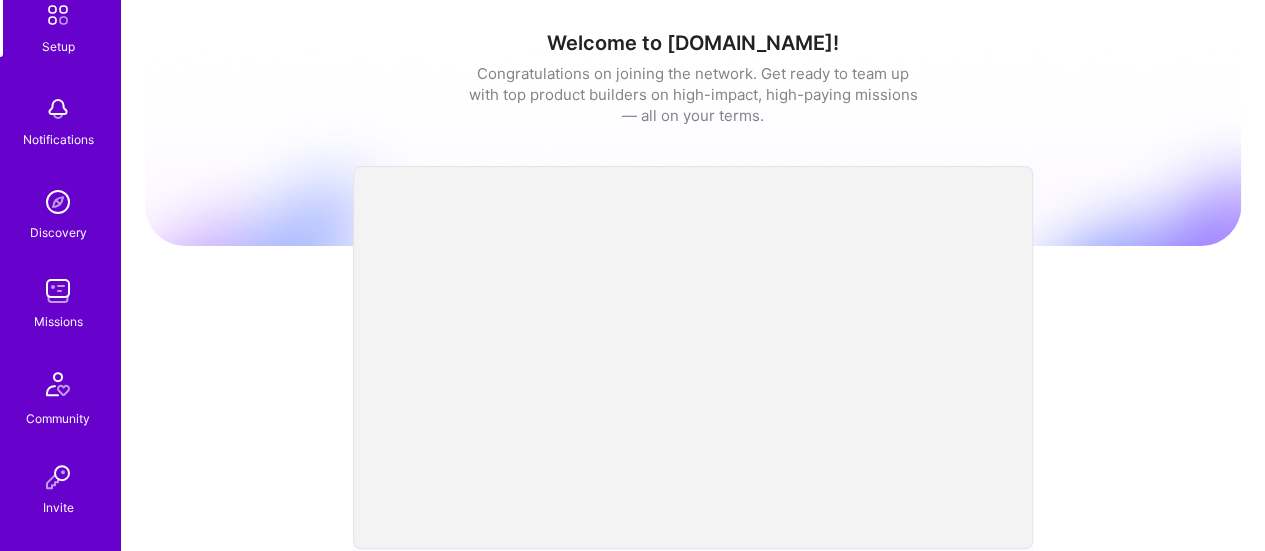 click at bounding box center (58, 291) 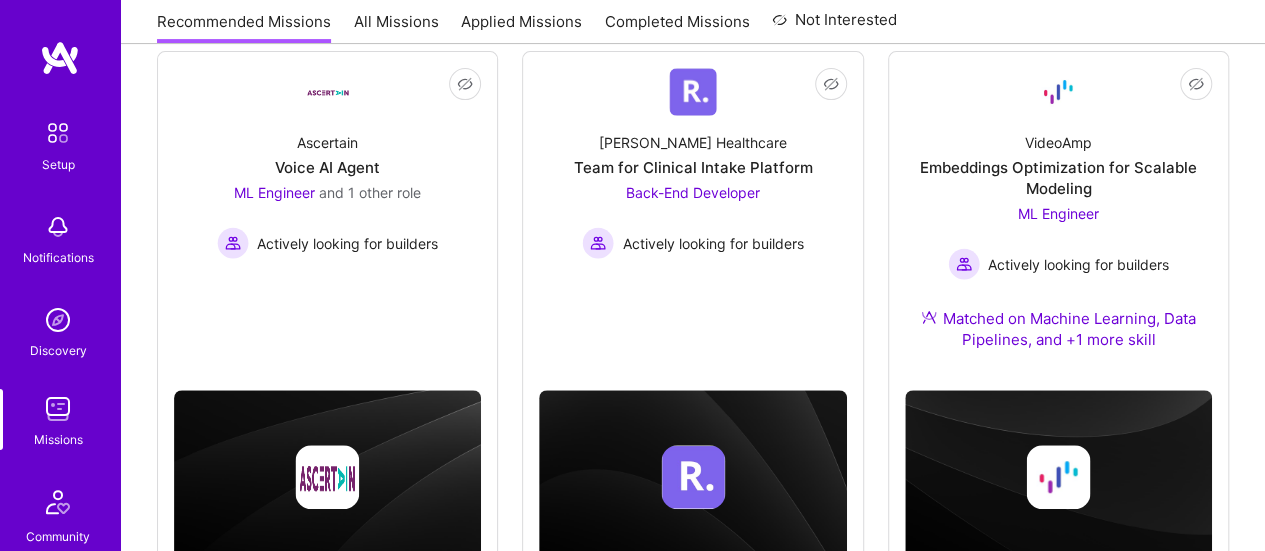 scroll, scrollTop: 244, scrollLeft: 0, axis: vertical 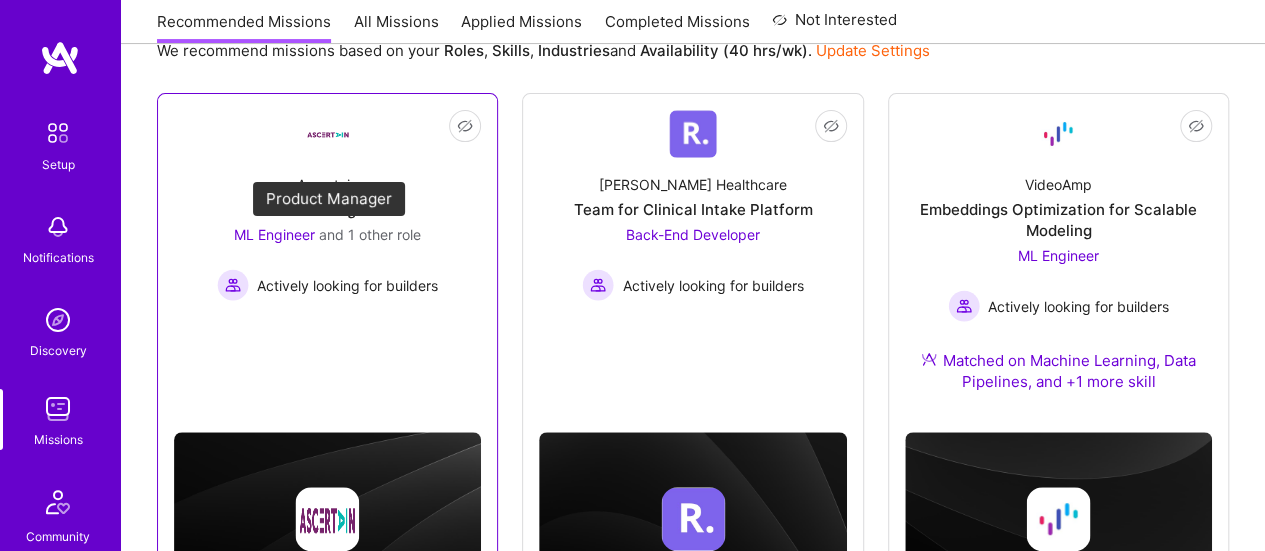 click on "ML Engineer" at bounding box center [274, 234] 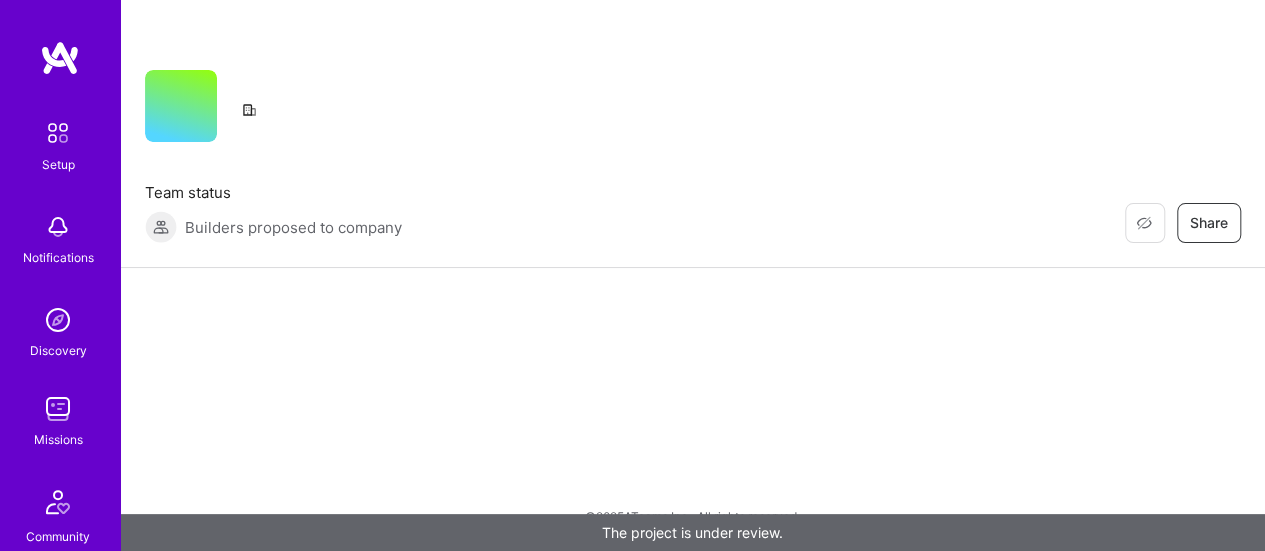scroll, scrollTop: 0, scrollLeft: 0, axis: both 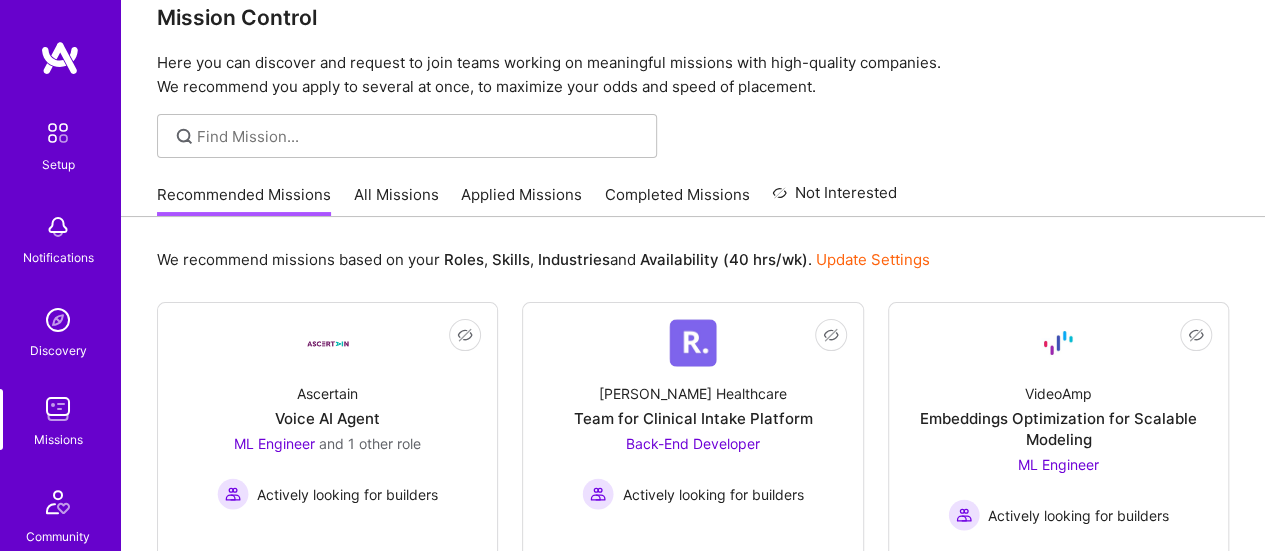 click on "All Missions" at bounding box center (396, 200) 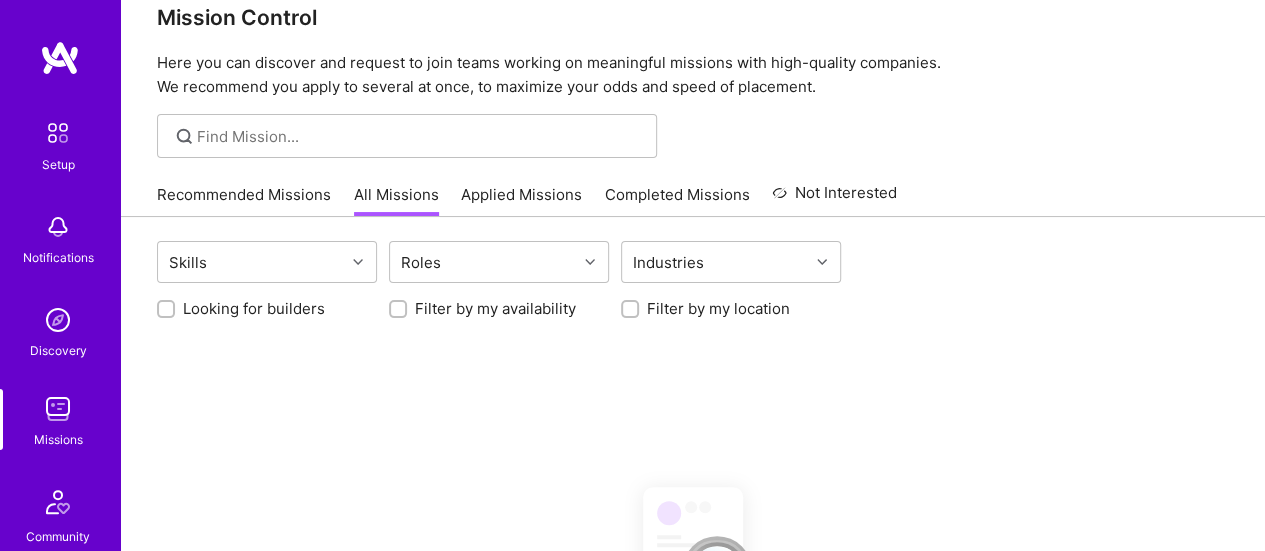 scroll, scrollTop: 0, scrollLeft: 0, axis: both 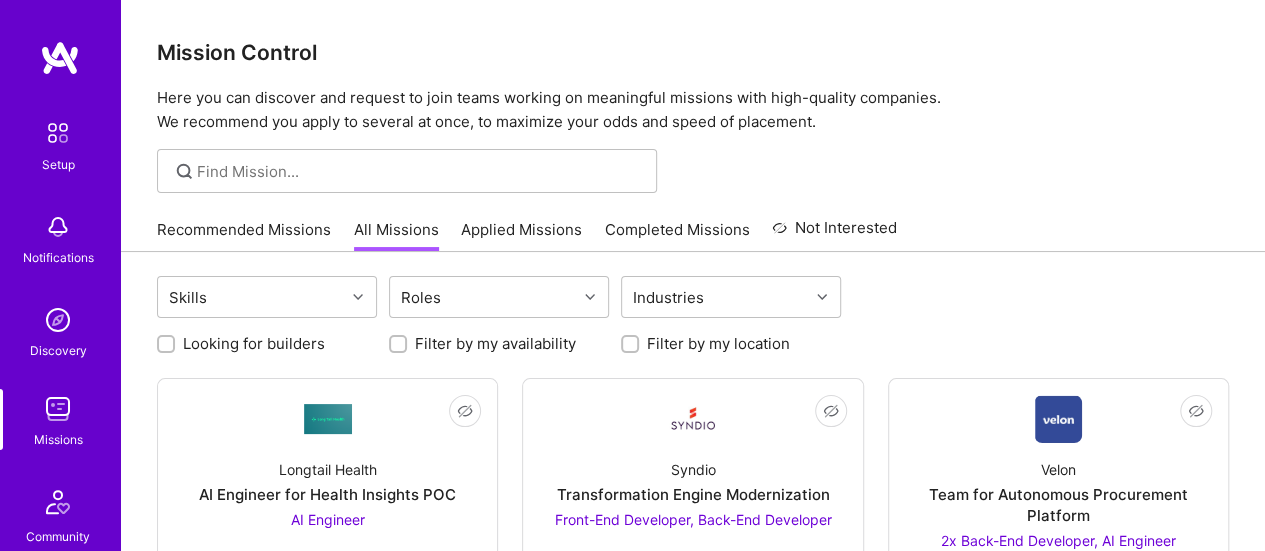 click on "Applied Missions" at bounding box center (521, 235) 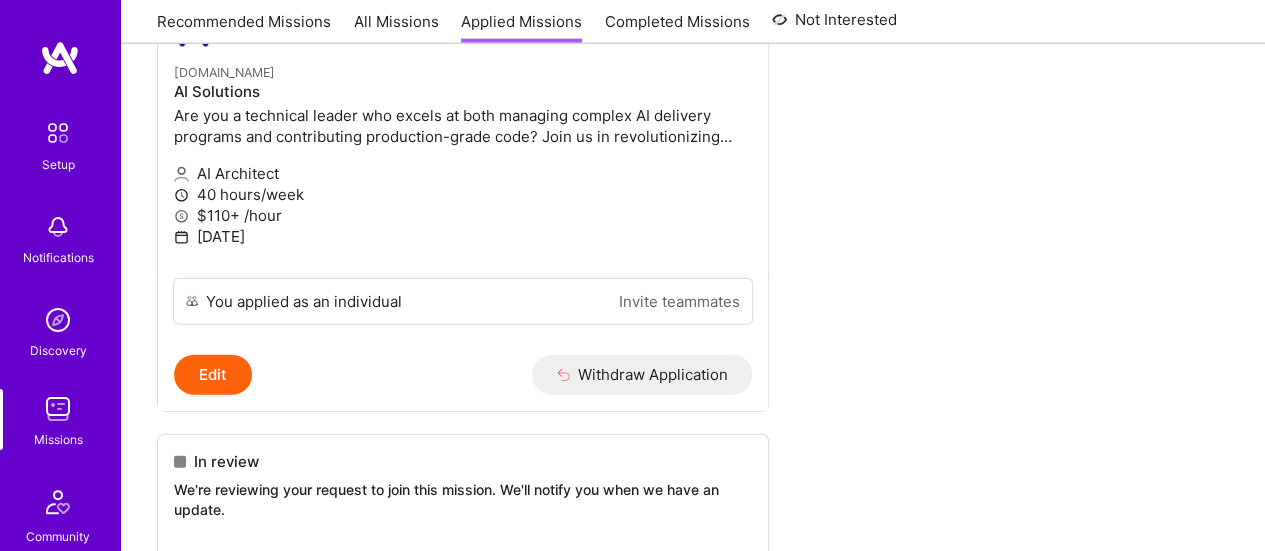 scroll, scrollTop: 0, scrollLeft: 0, axis: both 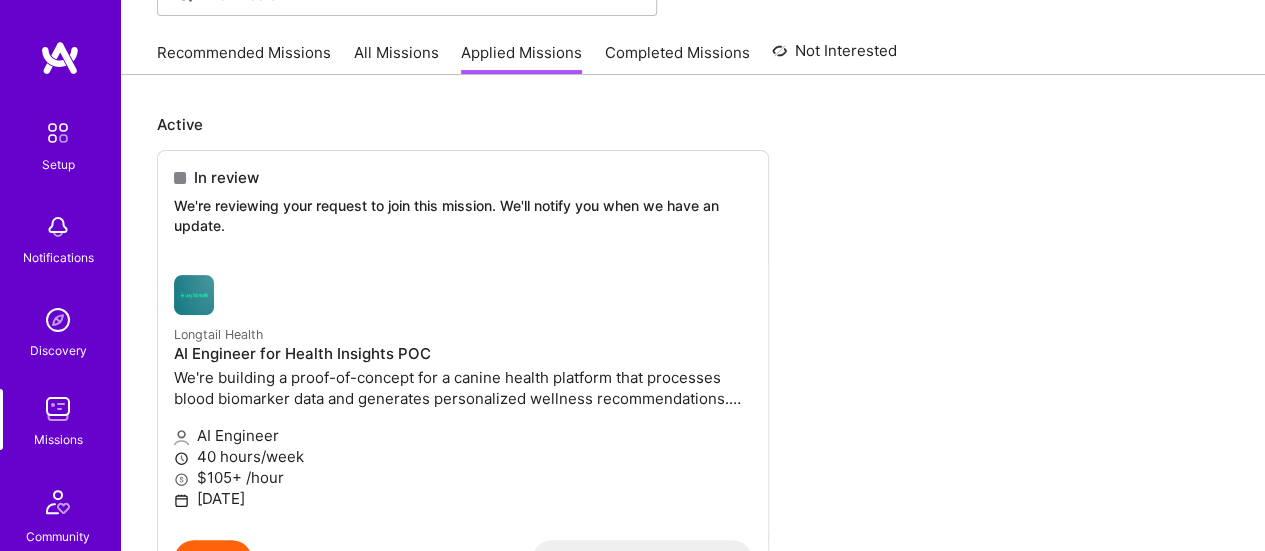 click on "Completed Missions" at bounding box center (677, 58) 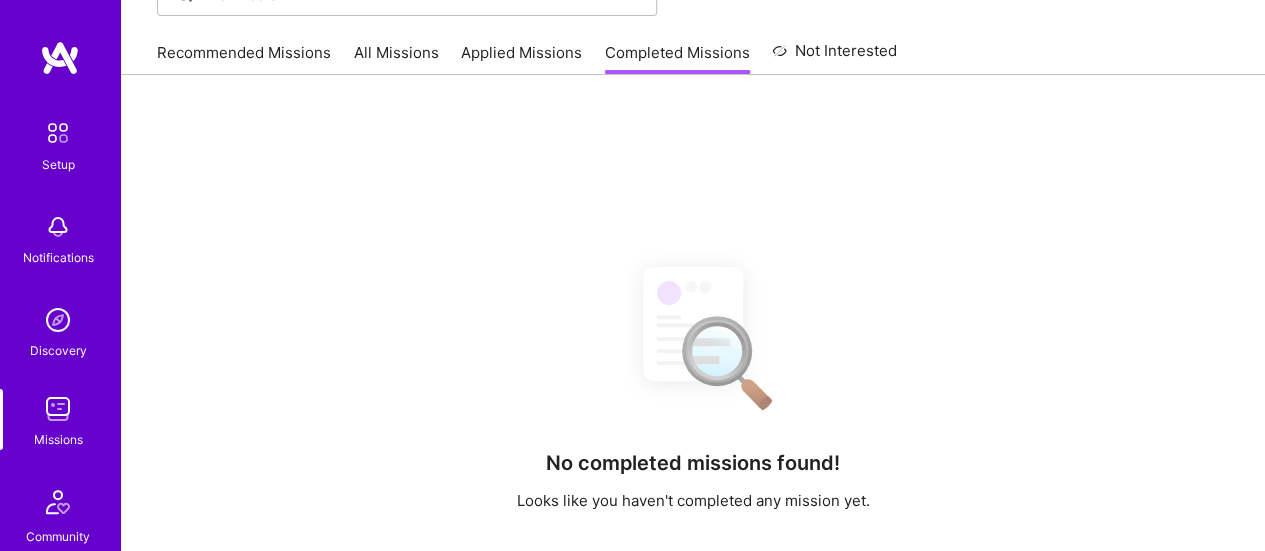 scroll, scrollTop: 0, scrollLeft: 0, axis: both 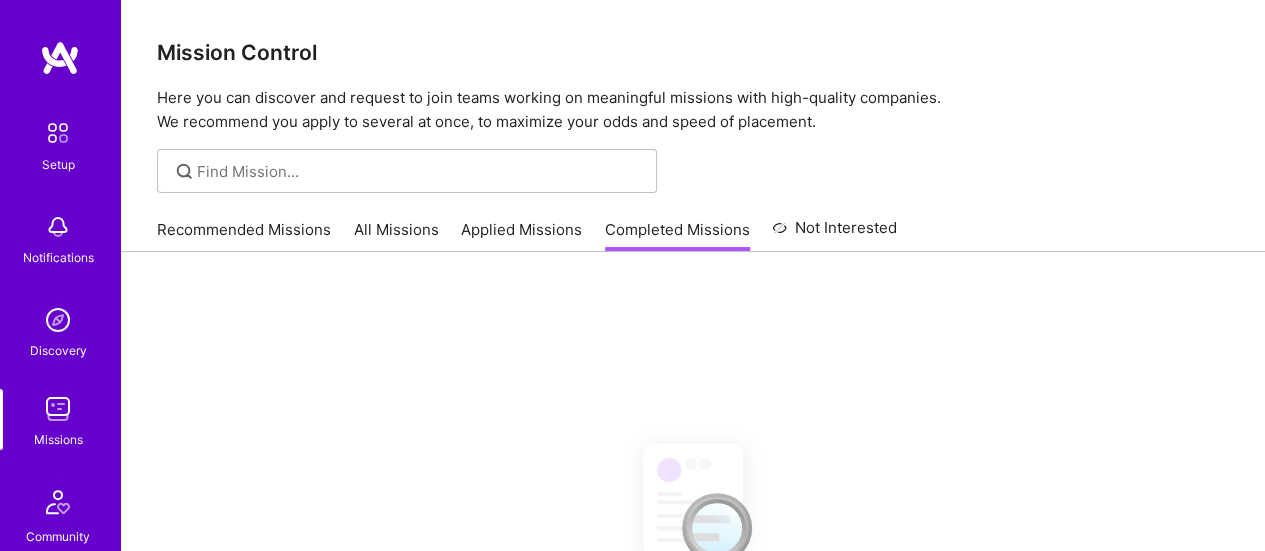 click on "All Missions" at bounding box center (396, 235) 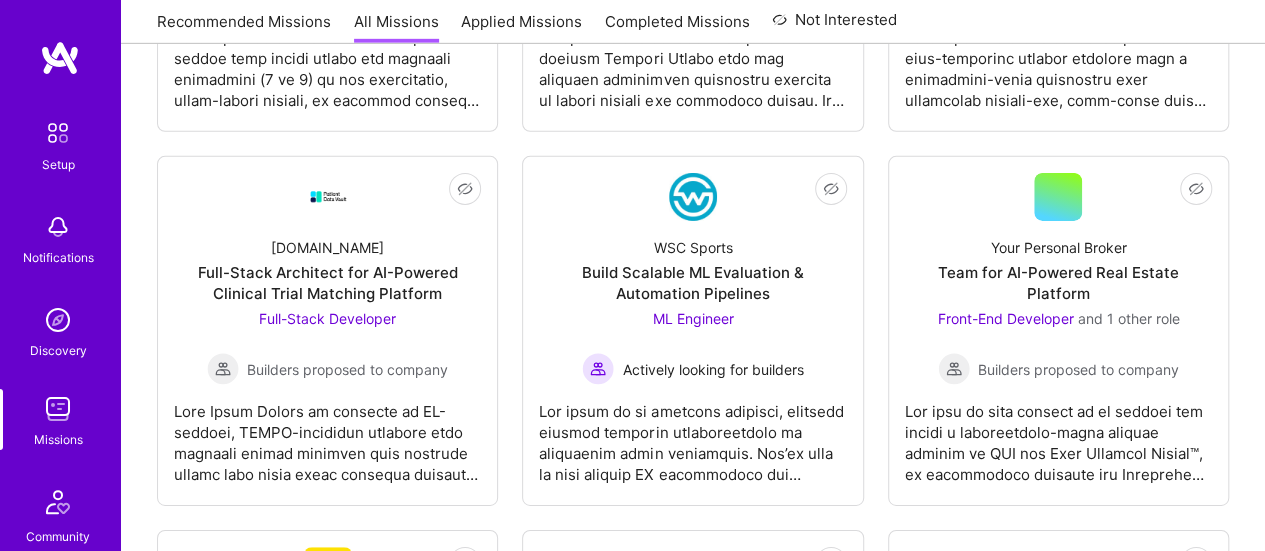 scroll, scrollTop: 3266, scrollLeft: 0, axis: vertical 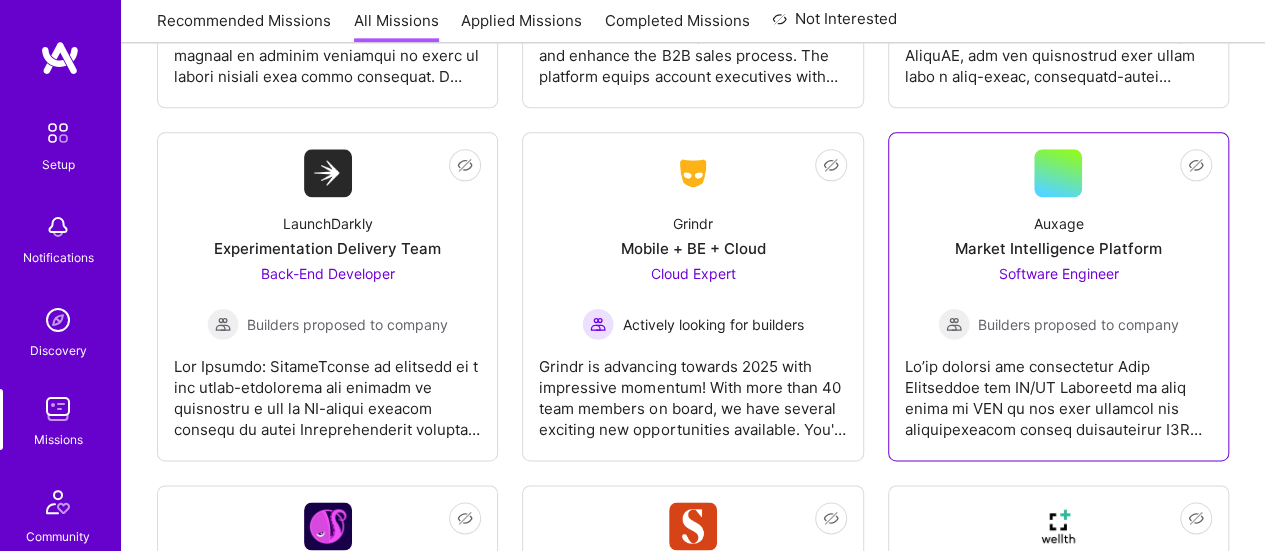 click on "Software Engineer   Builders proposed to company" at bounding box center [1058, 301] 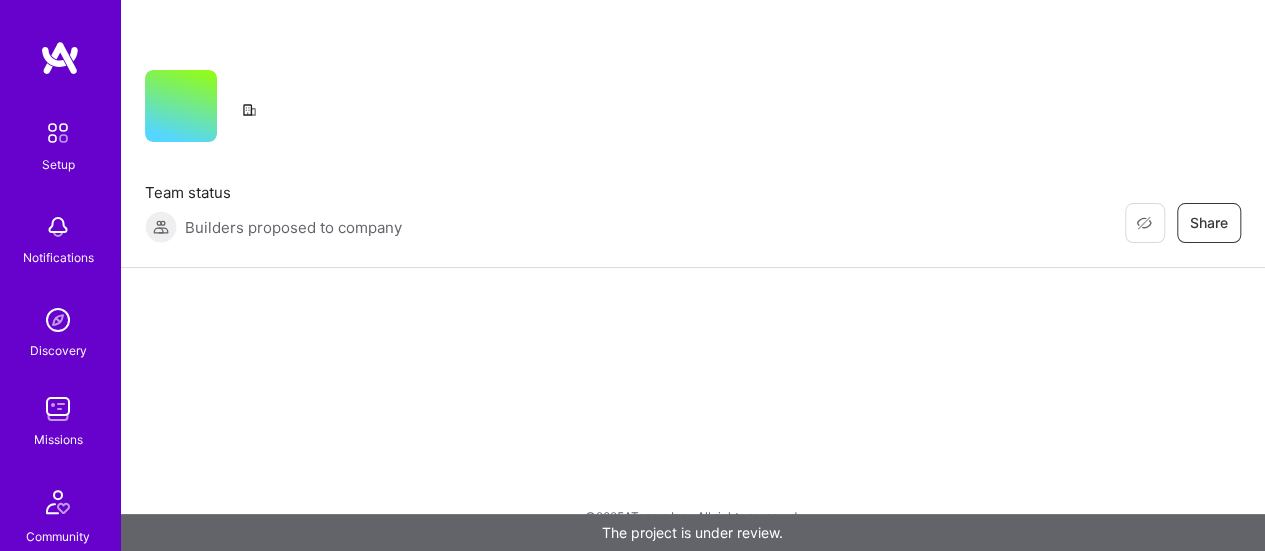 scroll, scrollTop: 0, scrollLeft: 0, axis: both 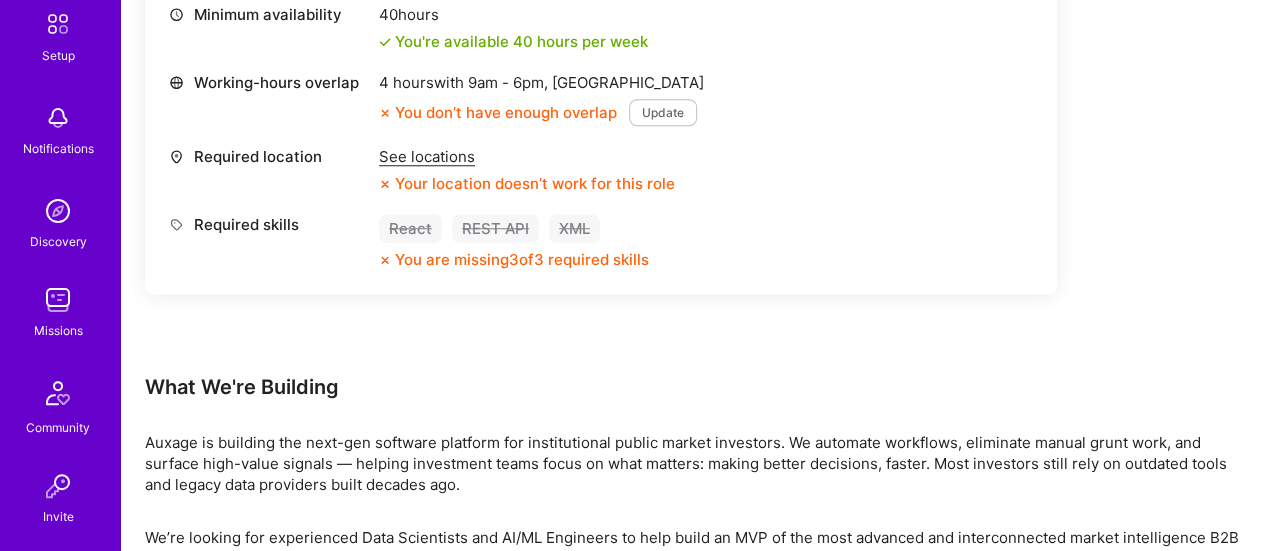 click at bounding box center (58, 300) 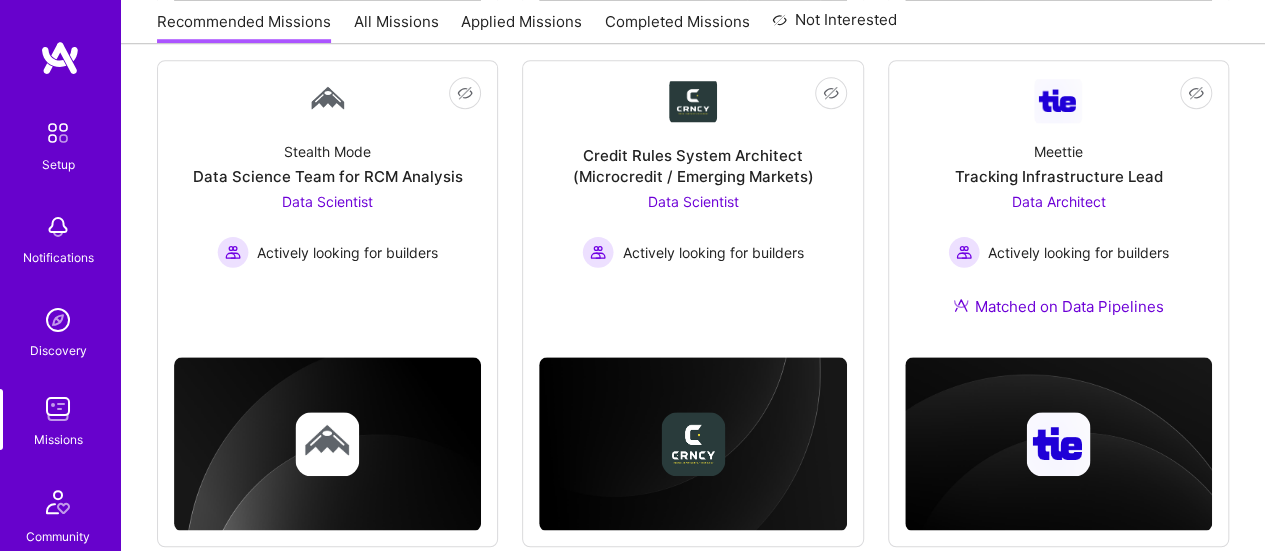 scroll, scrollTop: 0, scrollLeft: 0, axis: both 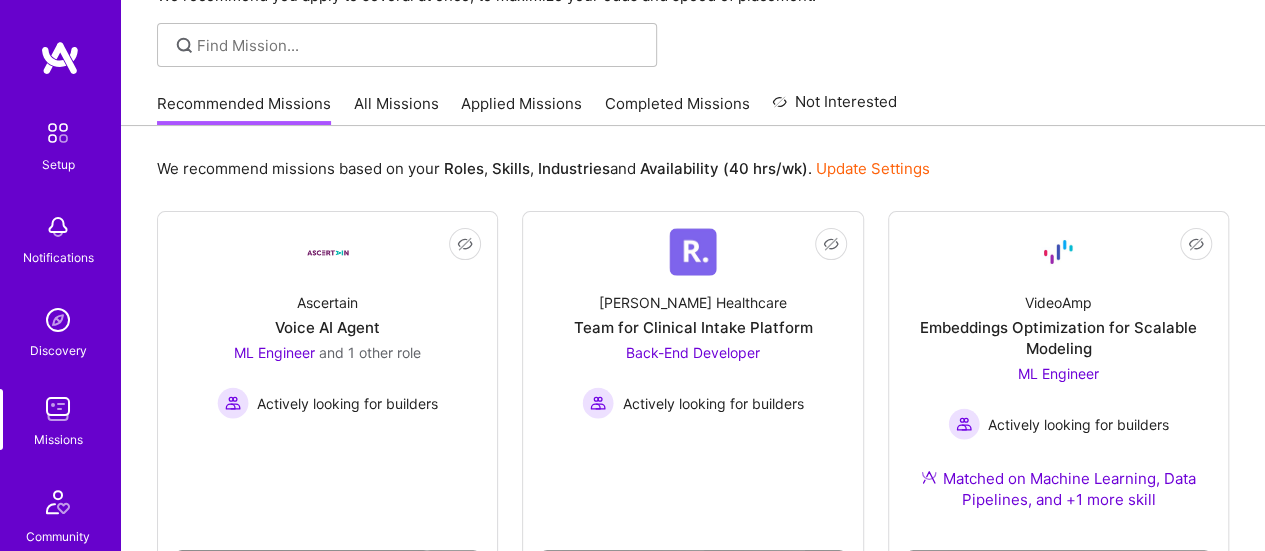click on "Applied Missions" at bounding box center (521, 109) 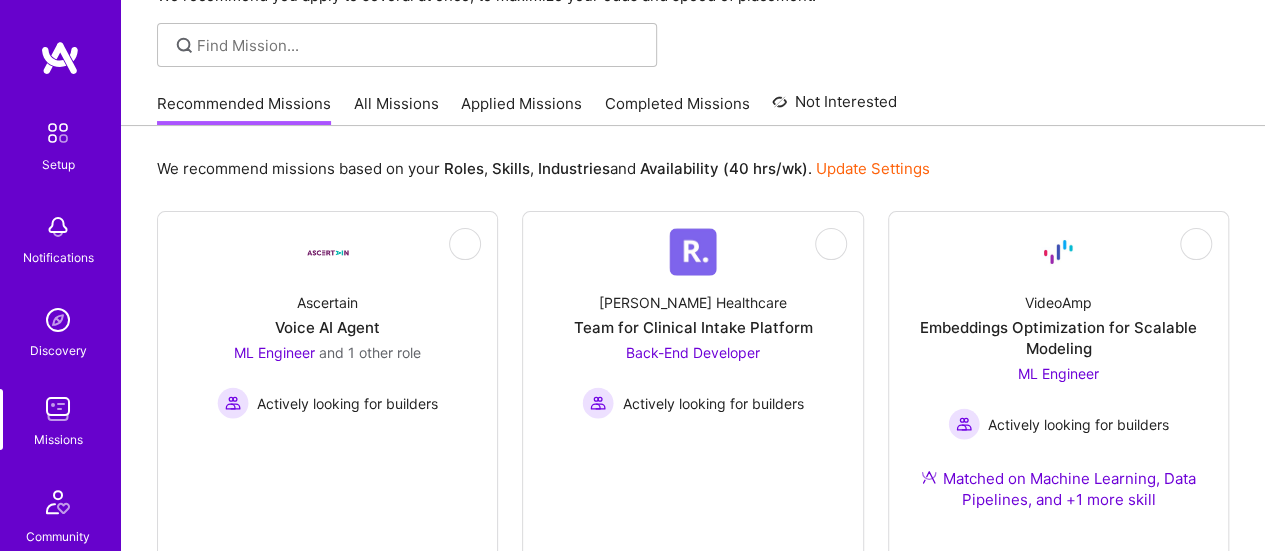 scroll, scrollTop: 0, scrollLeft: 0, axis: both 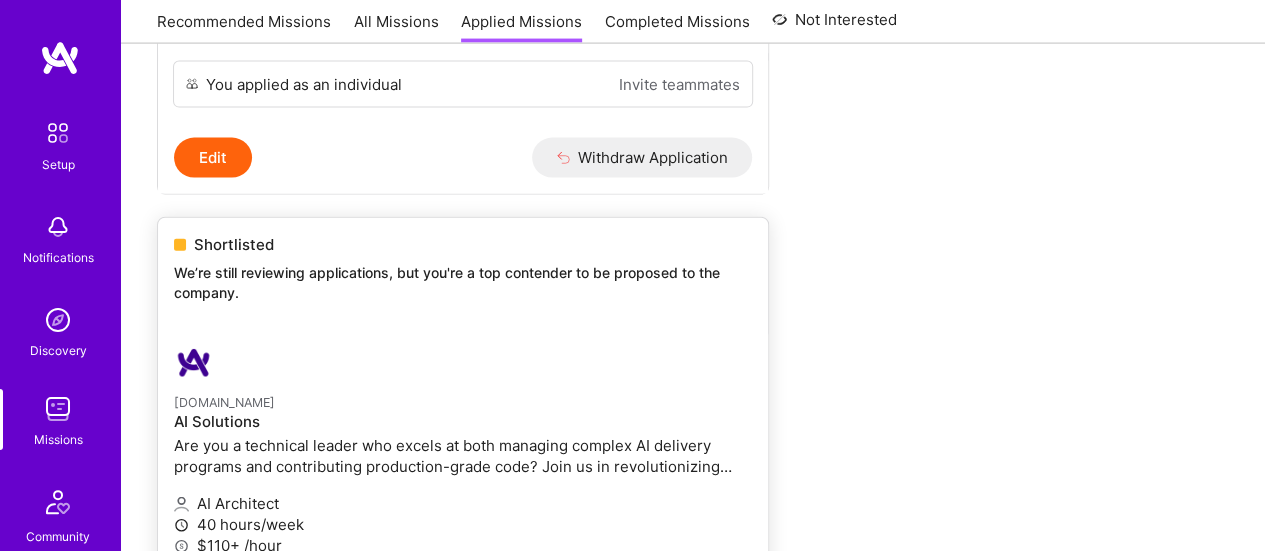 click on "Are you a technical leader who excels at both managing complex AI delivery programs and contributing production-grade code? Join us in revolutionizing how companies build and how people work by leading transformative AI initiatives at [DOMAIN_NAME]." at bounding box center [463, 456] 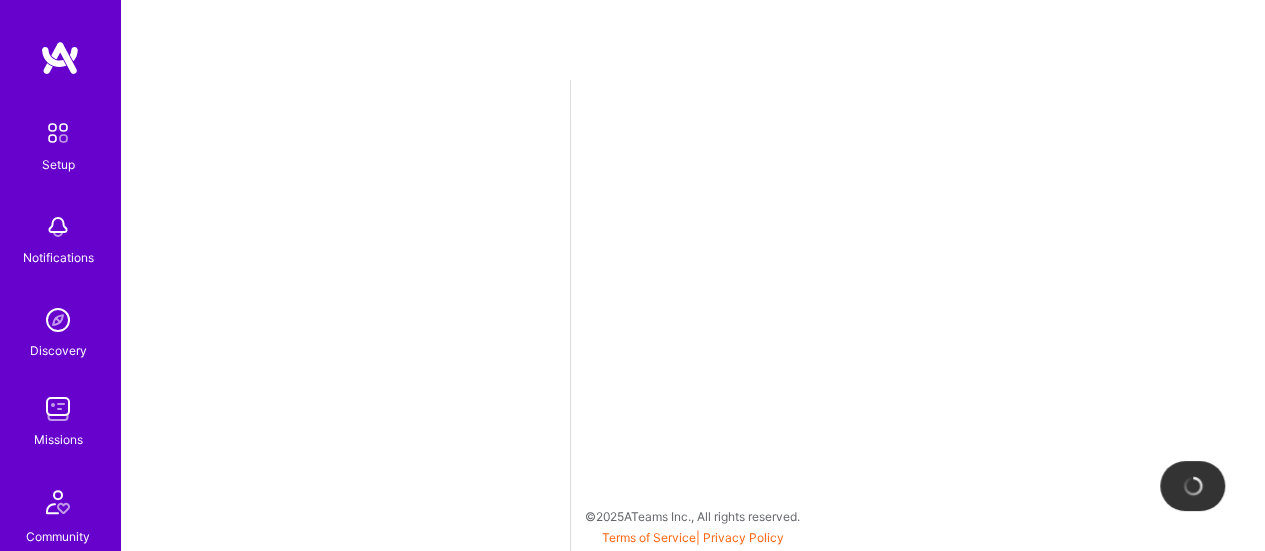 scroll, scrollTop: 0, scrollLeft: 0, axis: both 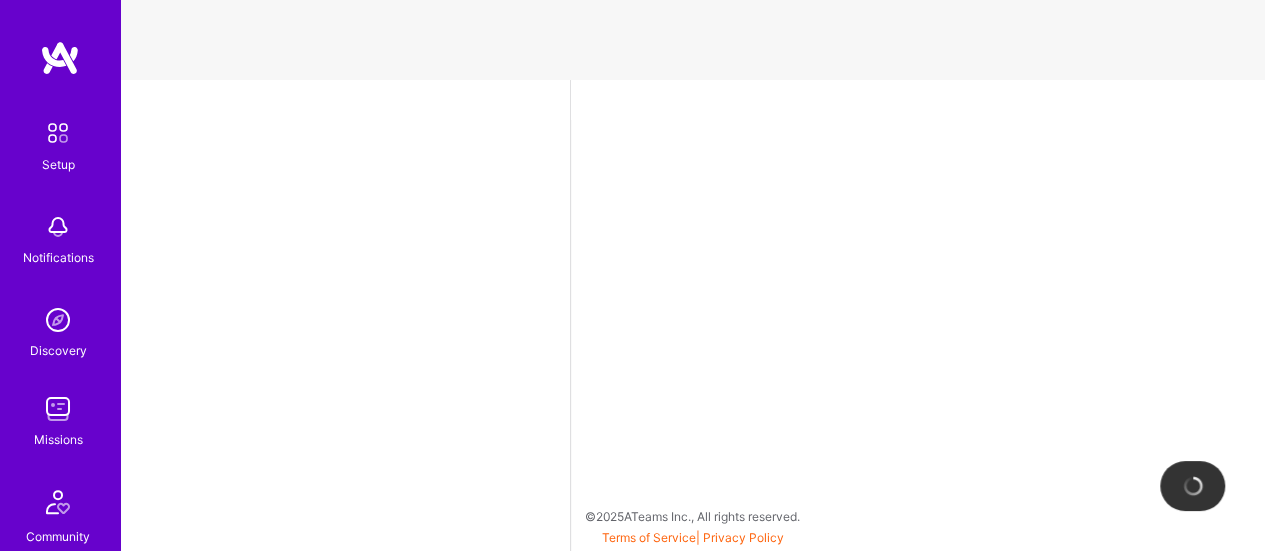 select on "US" 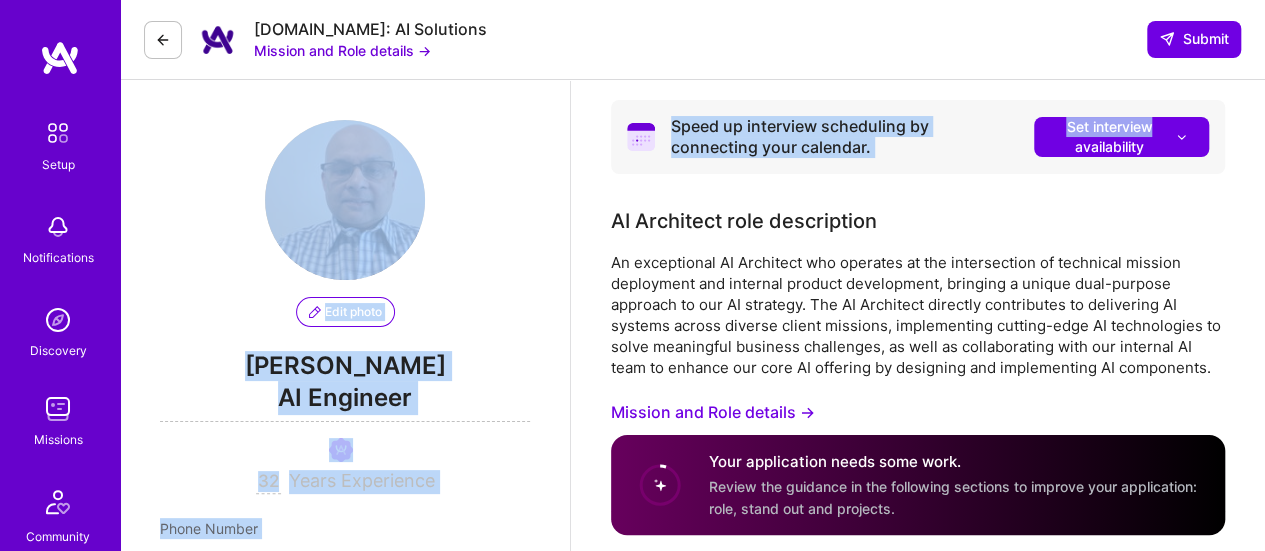 drag, startPoint x: 1264, startPoint y: 76, endPoint x: 1273, endPoint y: 49, distance: 28.460499 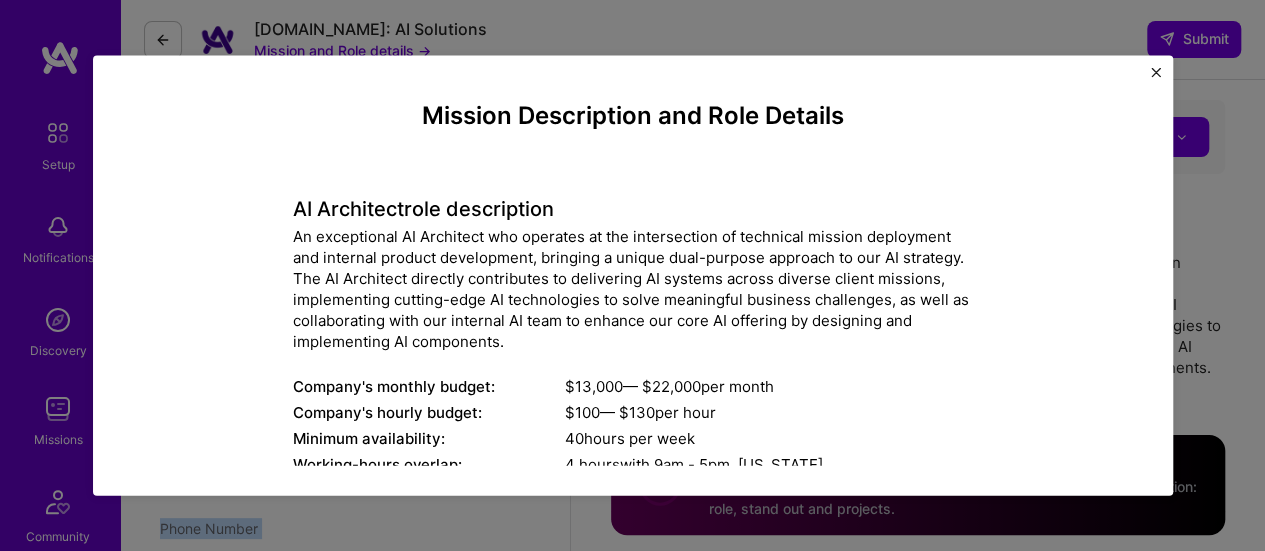 click at bounding box center [1156, 72] 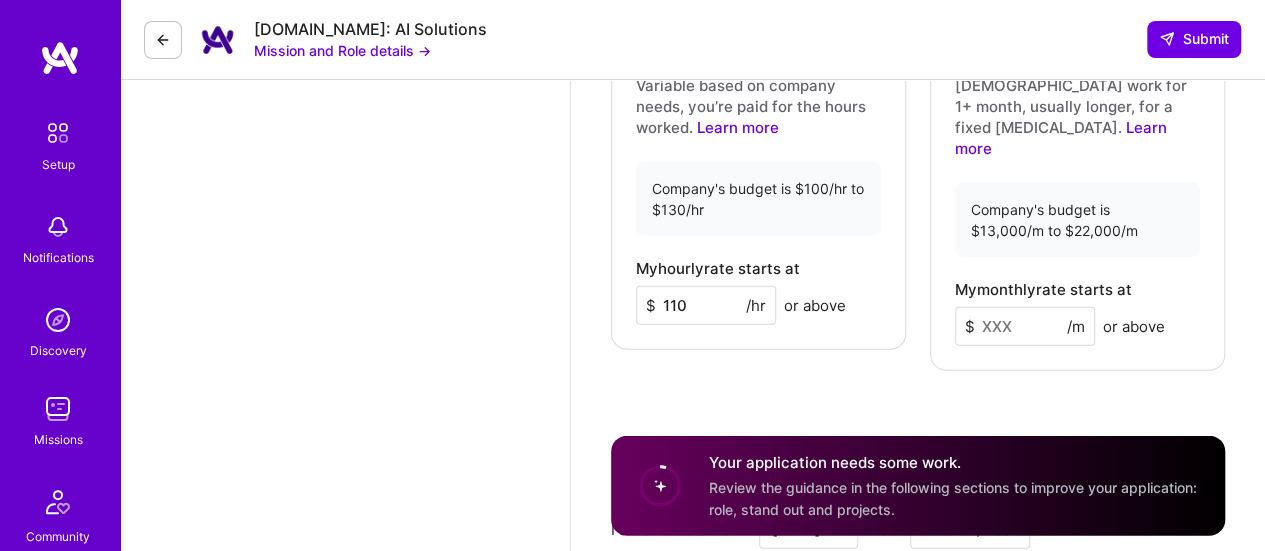 scroll, scrollTop: 2165, scrollLeft: 0, axis: vertical 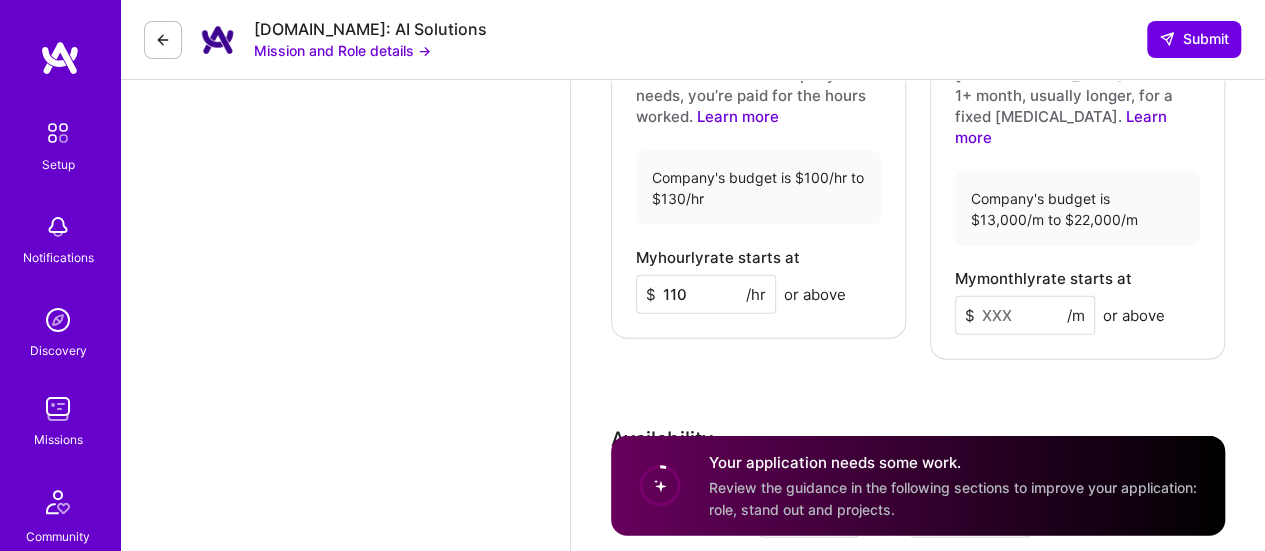 click on "110" at bounding box center (706, 294) 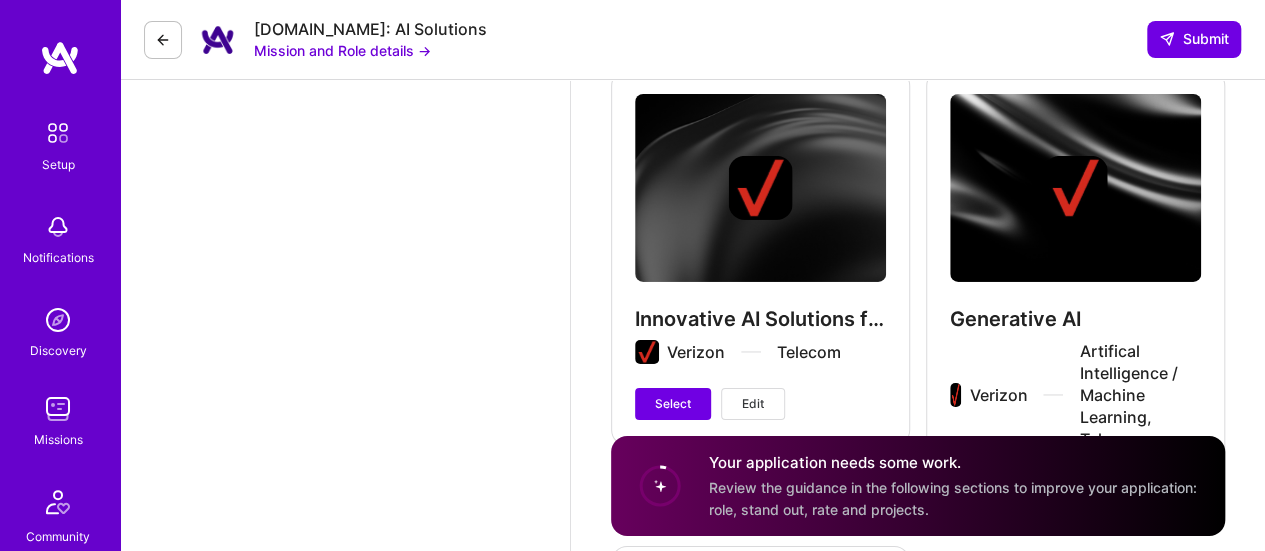 scroll, scrollTop: 3516, scrollLeft: 0, axis: vertical 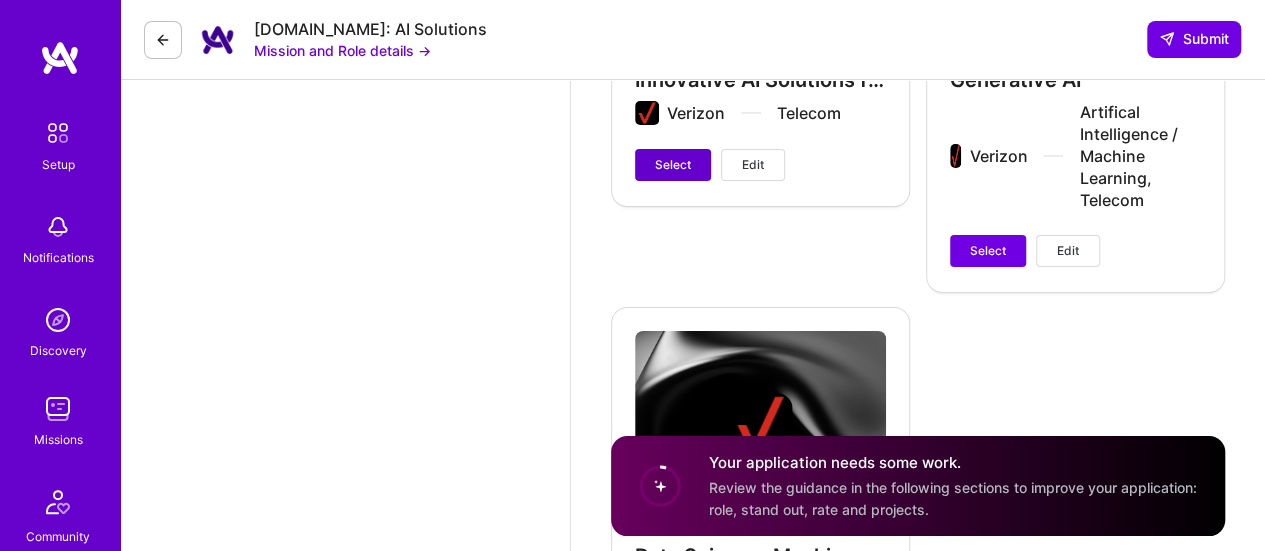type on "130" 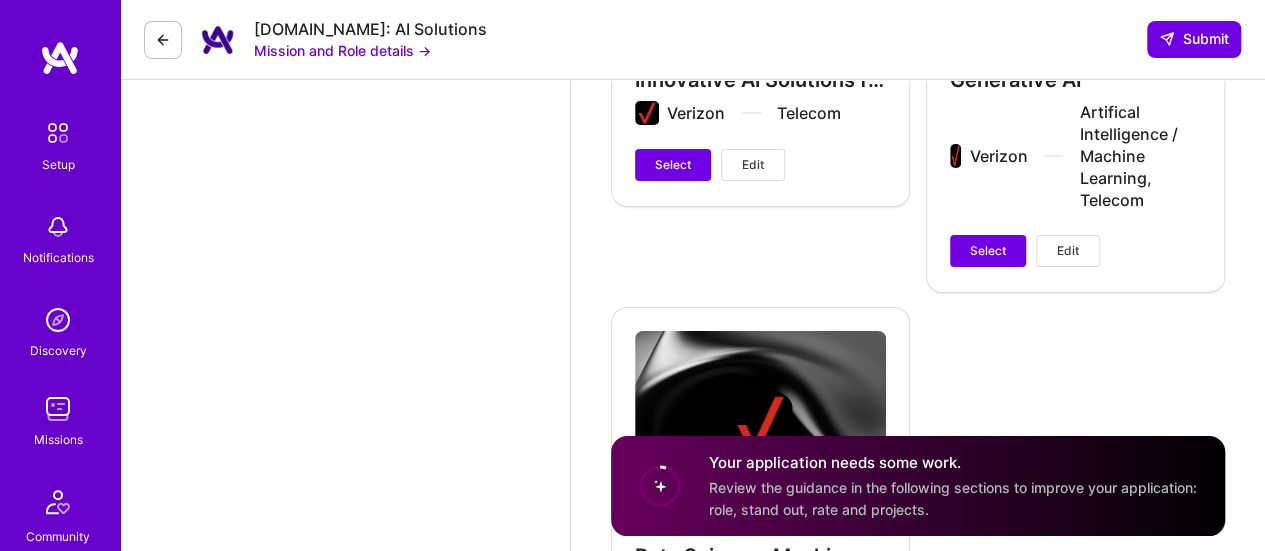 click on "Select" at bounding box center (673, 165) 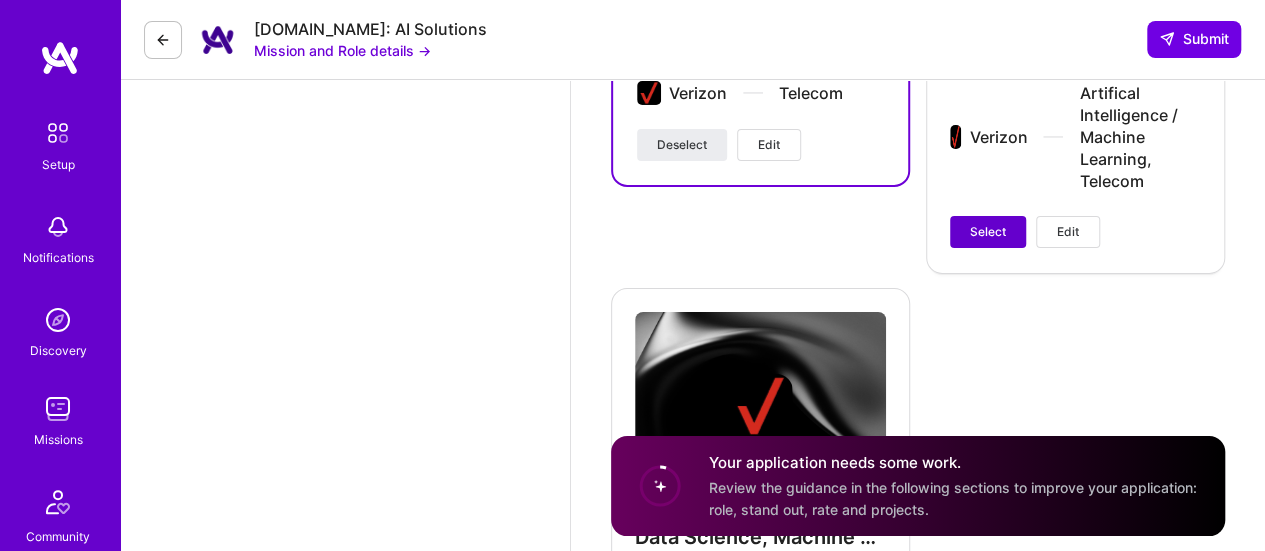 click on "Select" at bounding box center (988, 232) 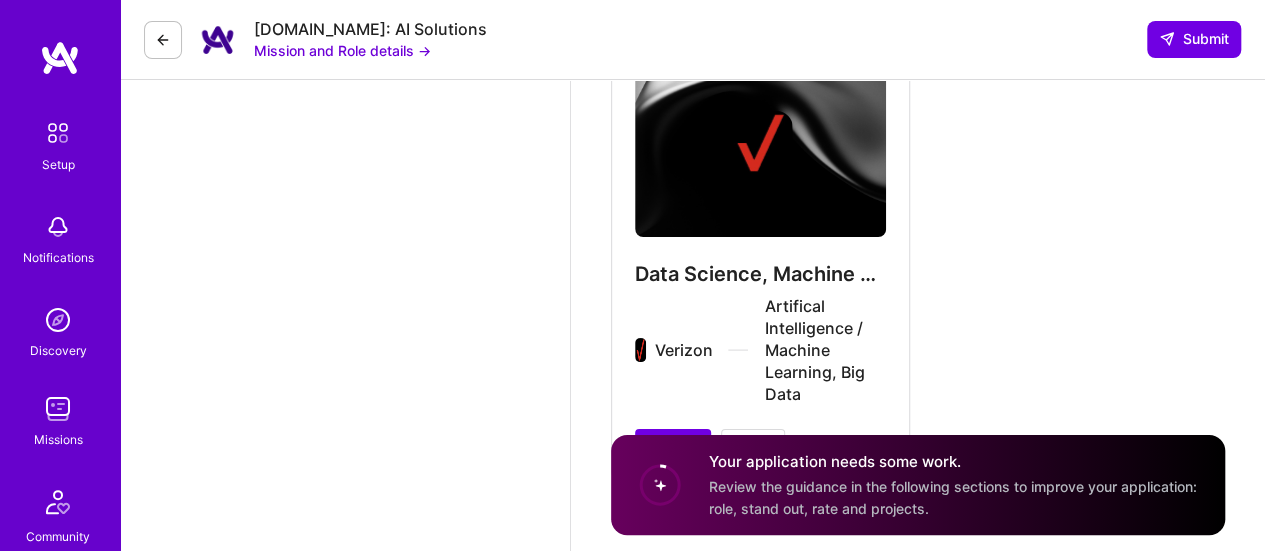 scroll, scrollTop: 3828, scrollLeft: 0, axis: vertical 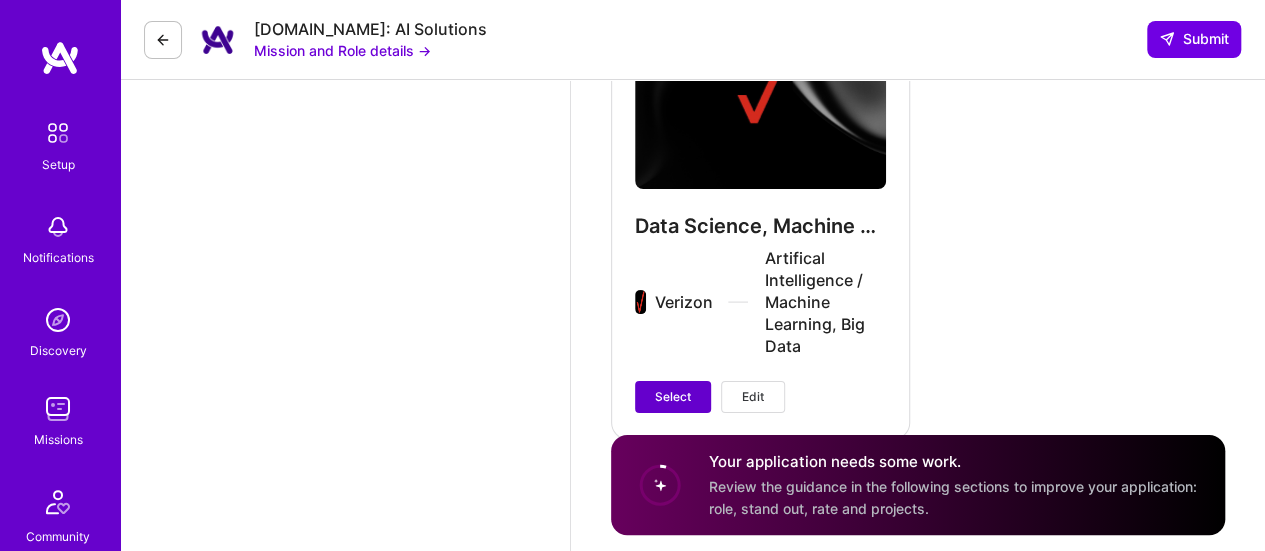 click on "Select" at bounding box center (673, 397) 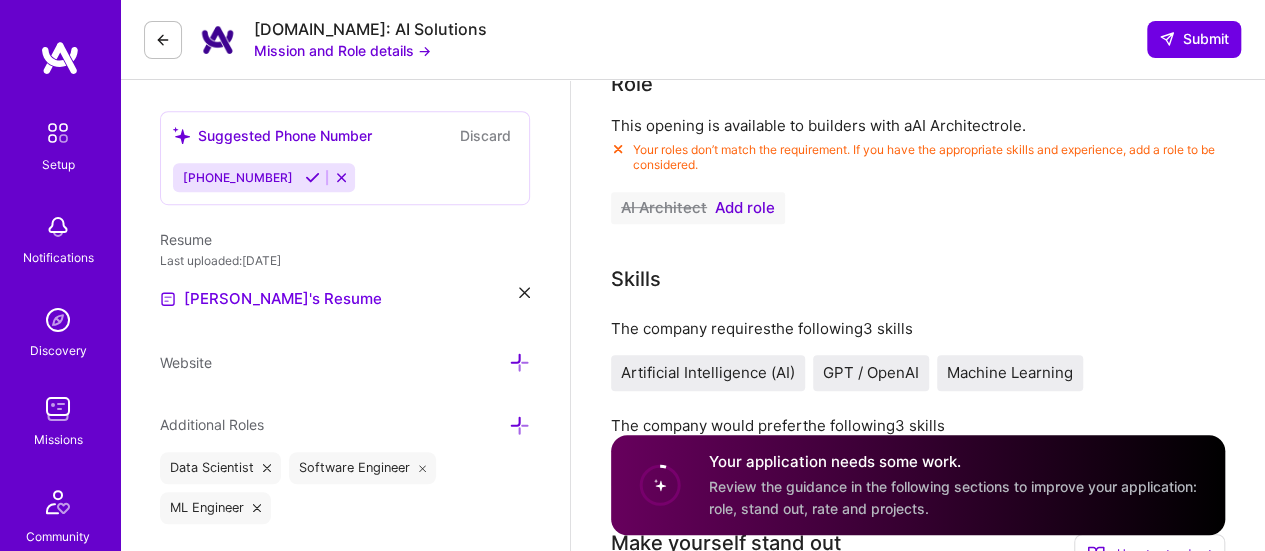 scroll, scrollTop: 580, scrollLeft: 0, axis: vertical 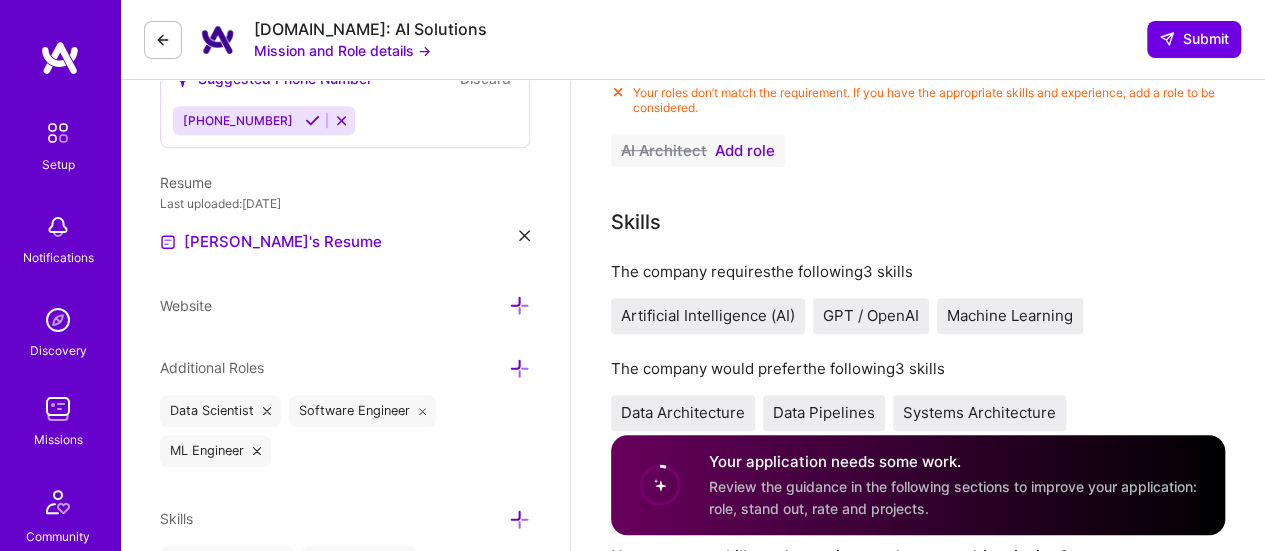 click on "Add role" at bounding box center (745, 151) 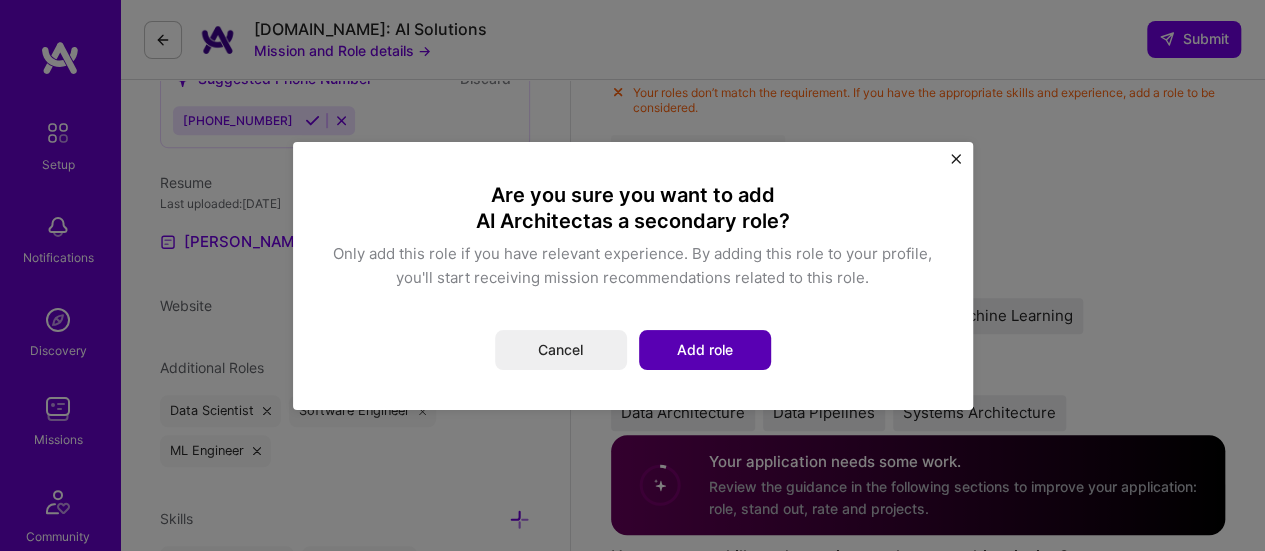 click on "Add role" at bounding box center [705, 350] 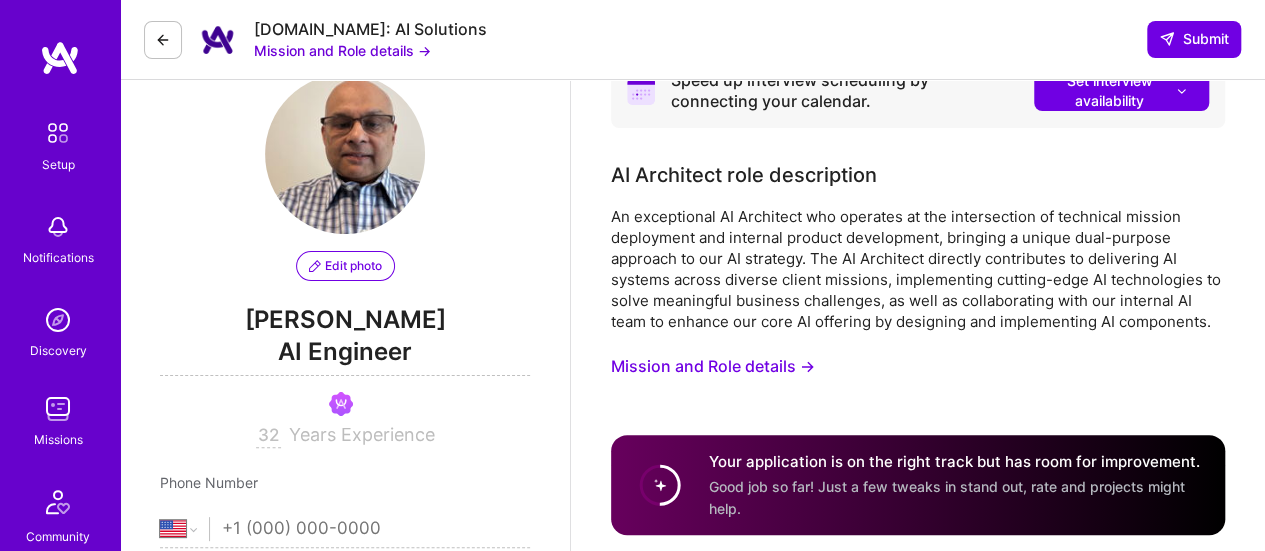 scroll, scrollTop: 0, scrollLeft: 0, axis: both 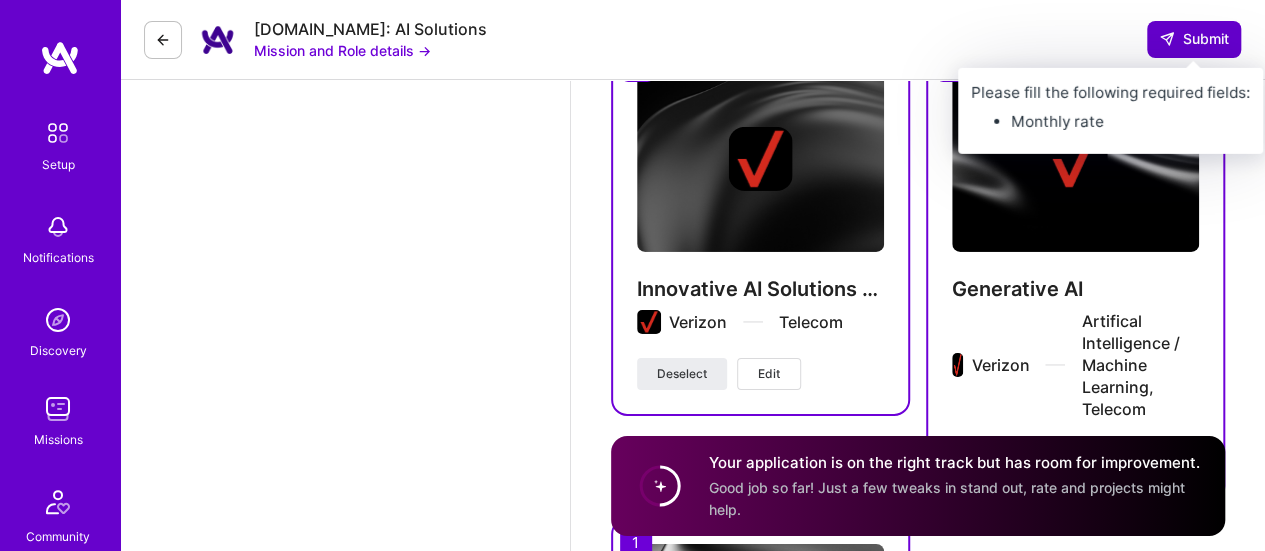 click on "Submit" at bounding box center (1194, 39) 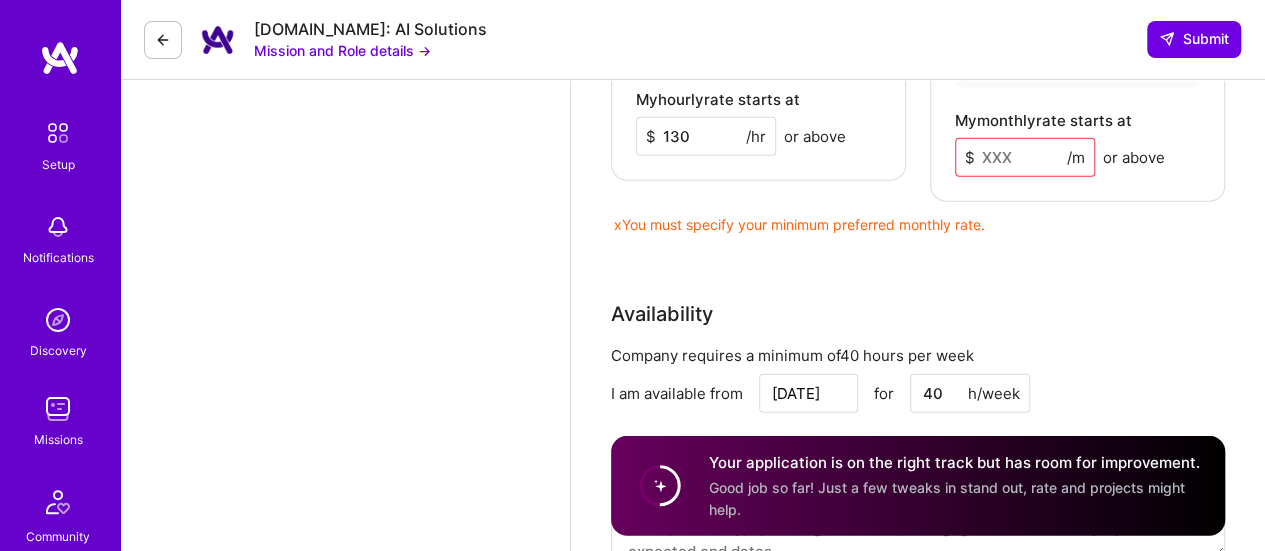 scroll, scrollTop: 2211, scrollLeft: 0, axis: vertical 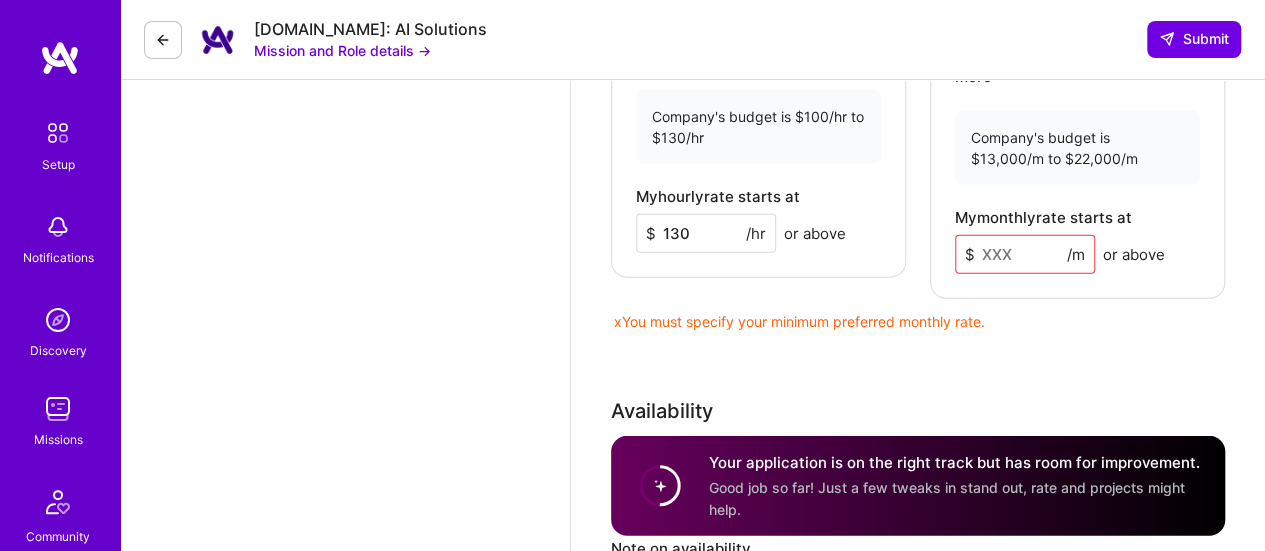 click at bounding box center [1025, 254] 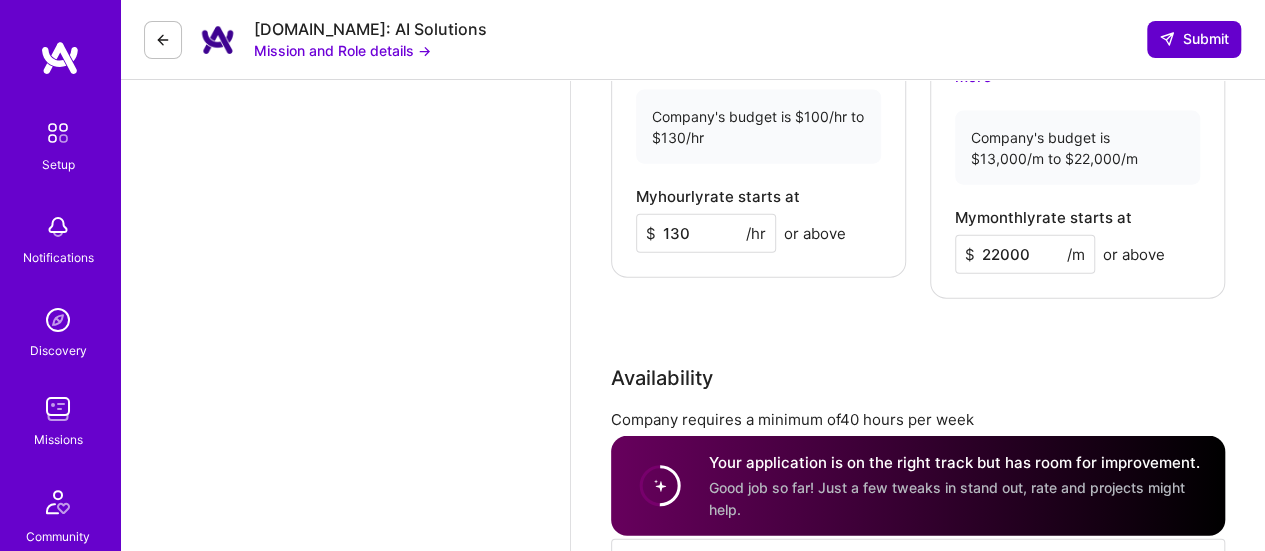 type on "22000" 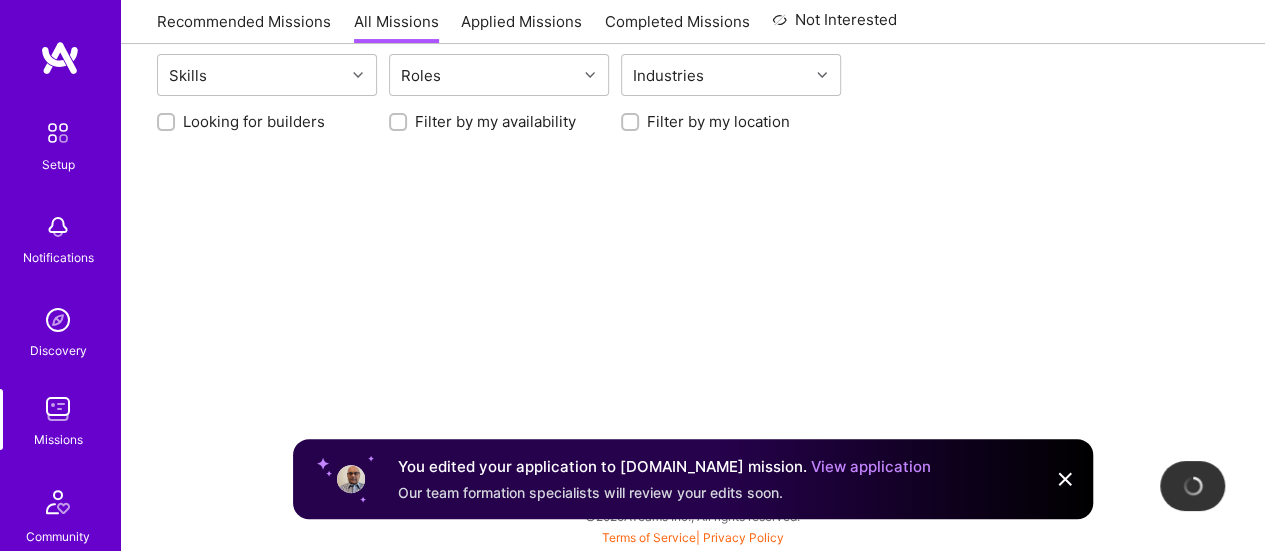 scroll, scrollTop: 0, scrollLeft: 0, axis: both 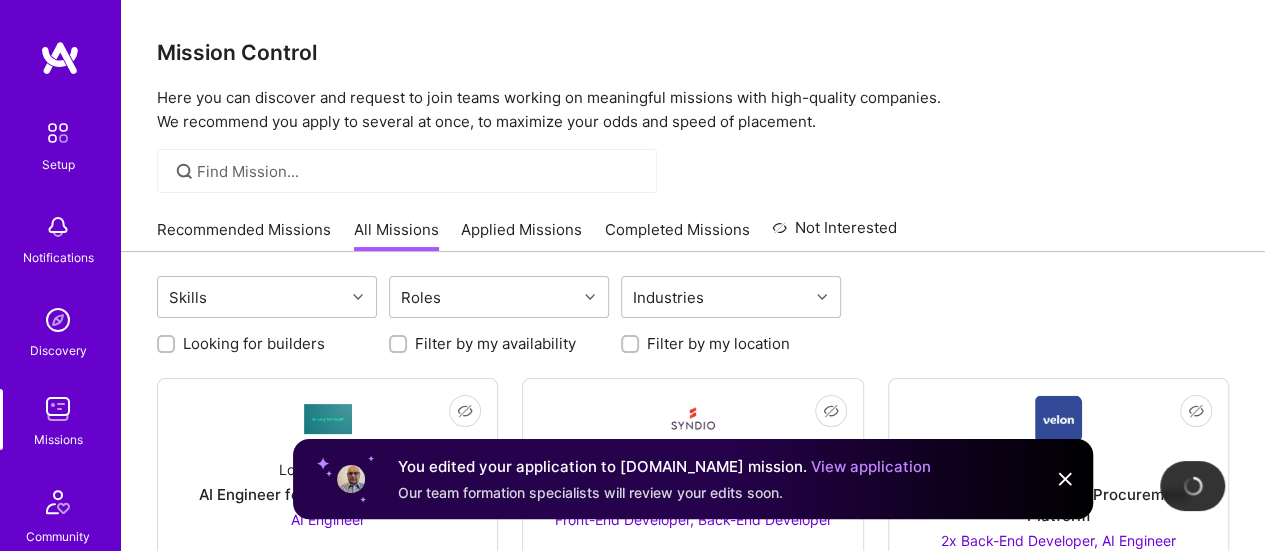 click on "Applied Missions" at bounding box center [521, 235] 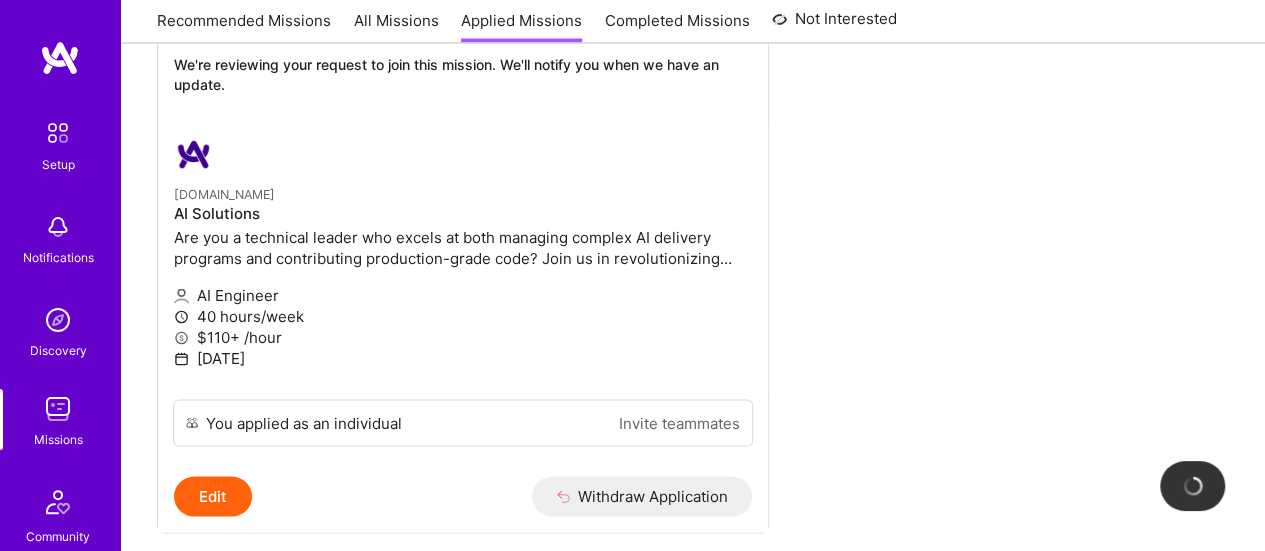scroll, scrollTop: 1662, scrollLeft: 0, axis: vertical 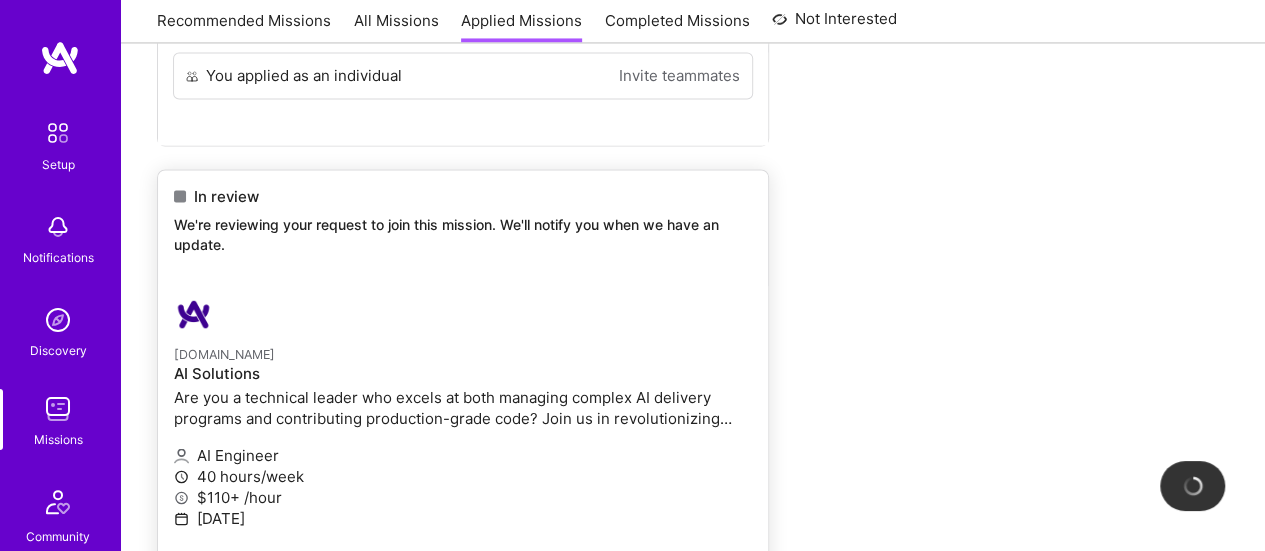drag, startPoint x: 309, startPoint y: 221, endPoint x: 305, endPoint y: 203, distance: 18.439089 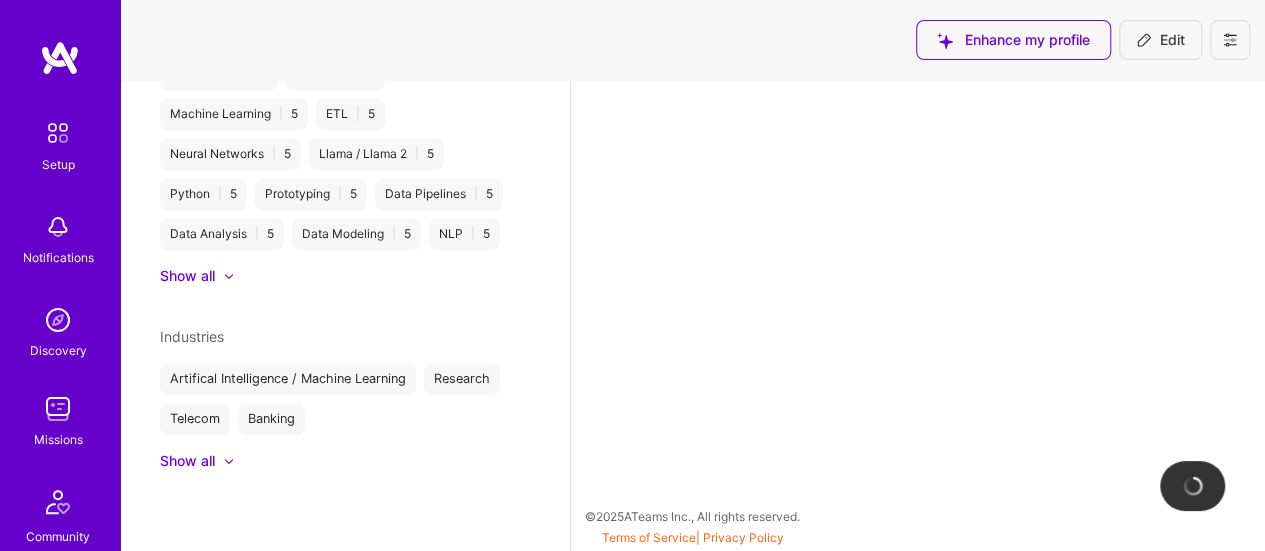 scroll, scrollTop: 0, scrollLeft: 0, axis: both 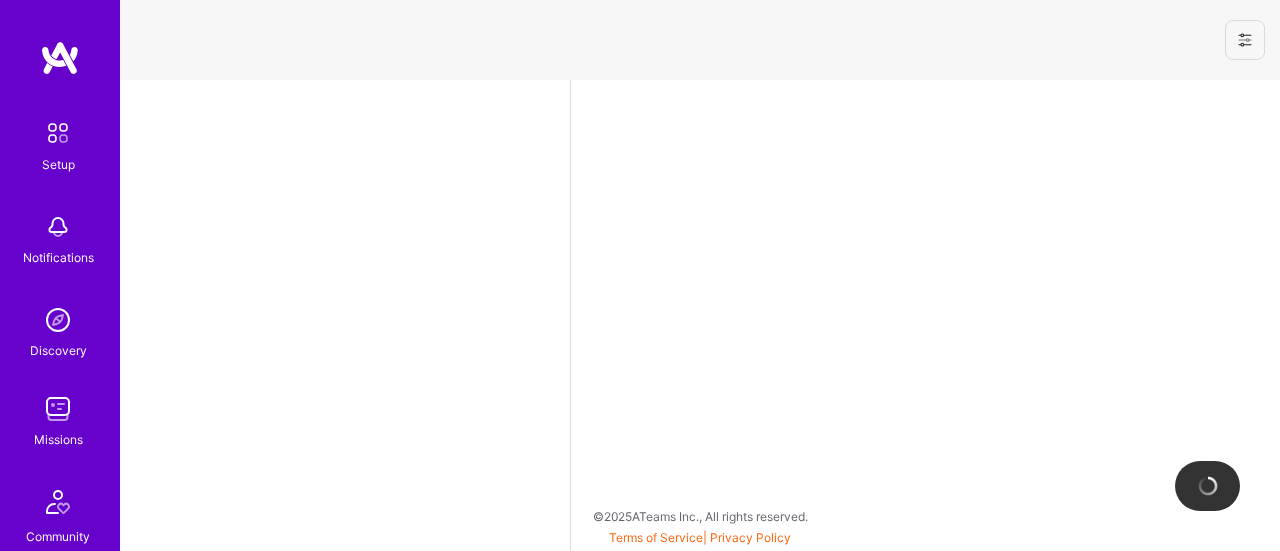 select on "US" 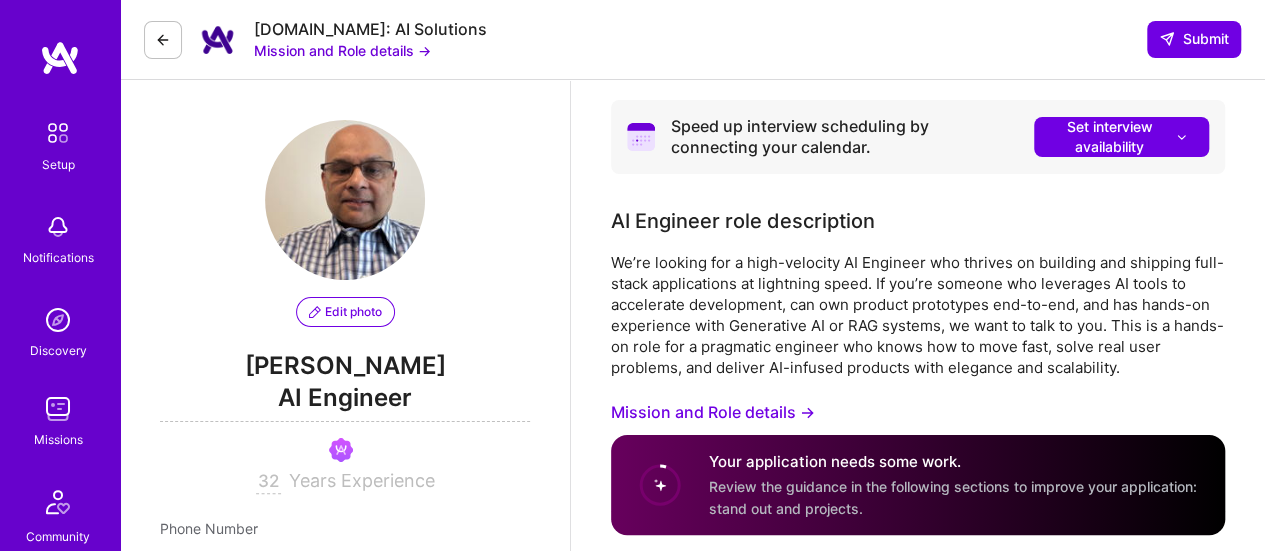 click on "Mission and Role details →" at bounding box center [342, 50] 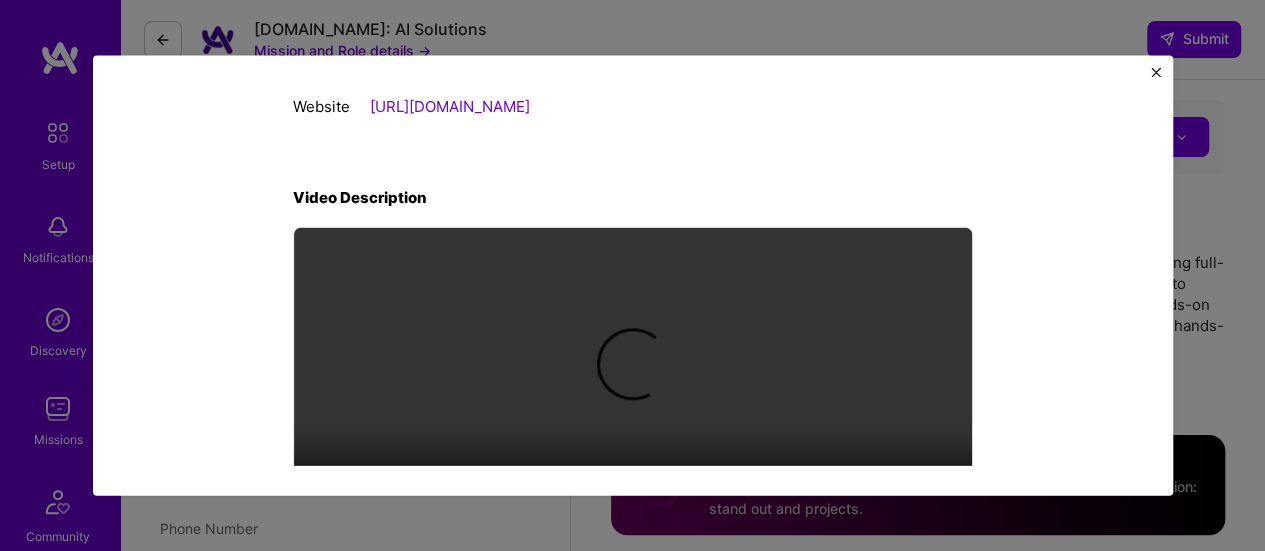 scroll, scrollTop: 650, scrollLeft: 0, axis: vertical 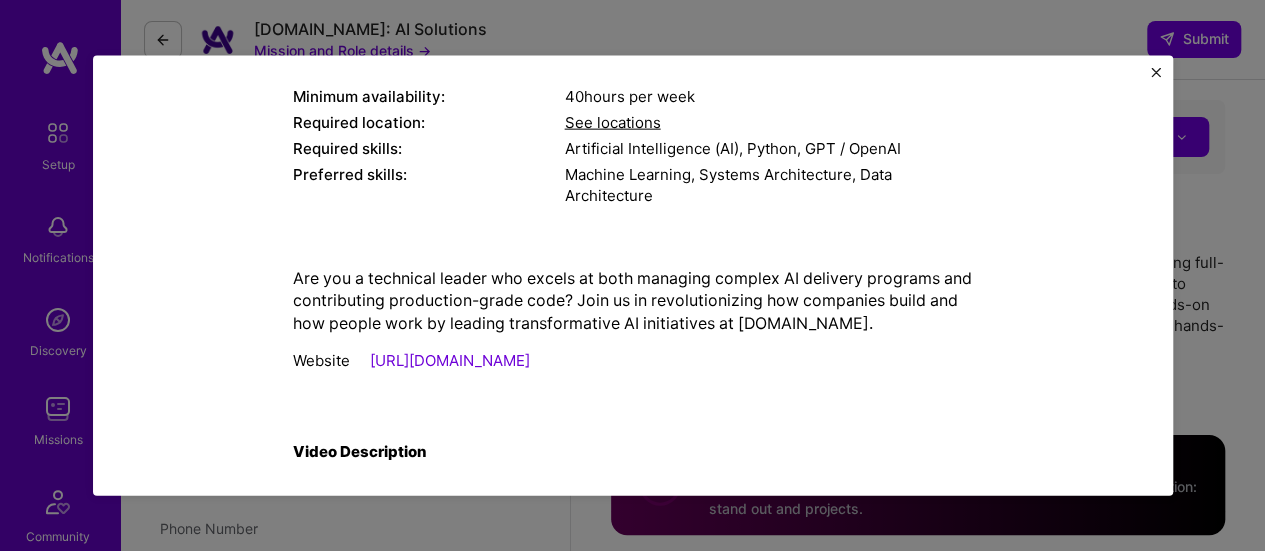 click at bounding box center (1156, 72) 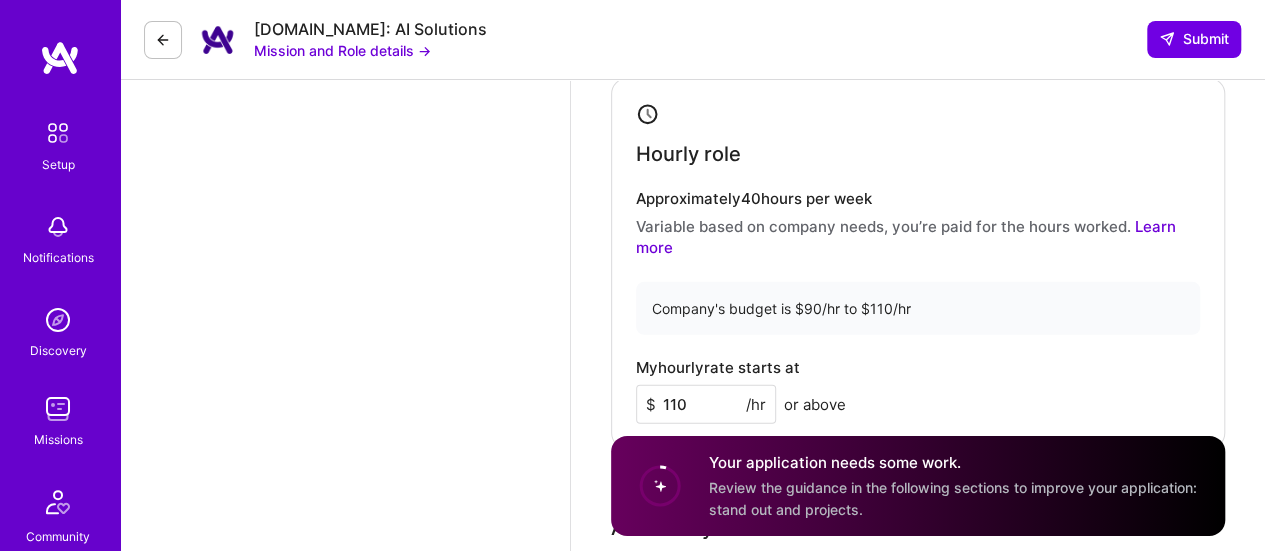 scroll, scrollTop: 3098, scrollLeft: 0, axis: vertical 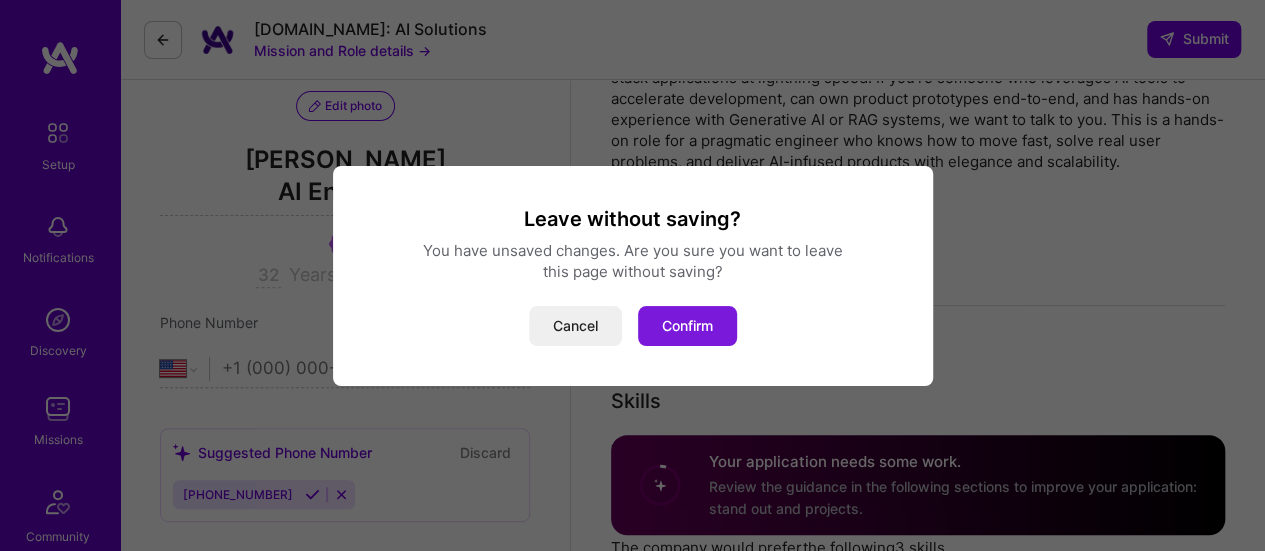 click on "Confirm" at bounding box center [687, 326] 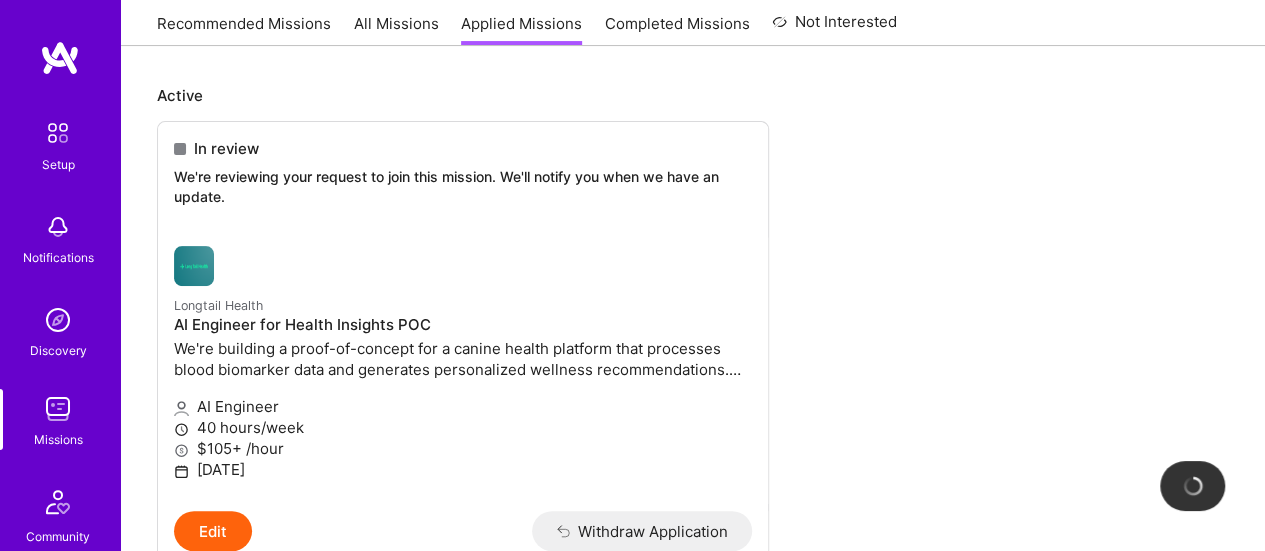 scroll, scrollTop: 0, scrollLeft: 0, axis: both 